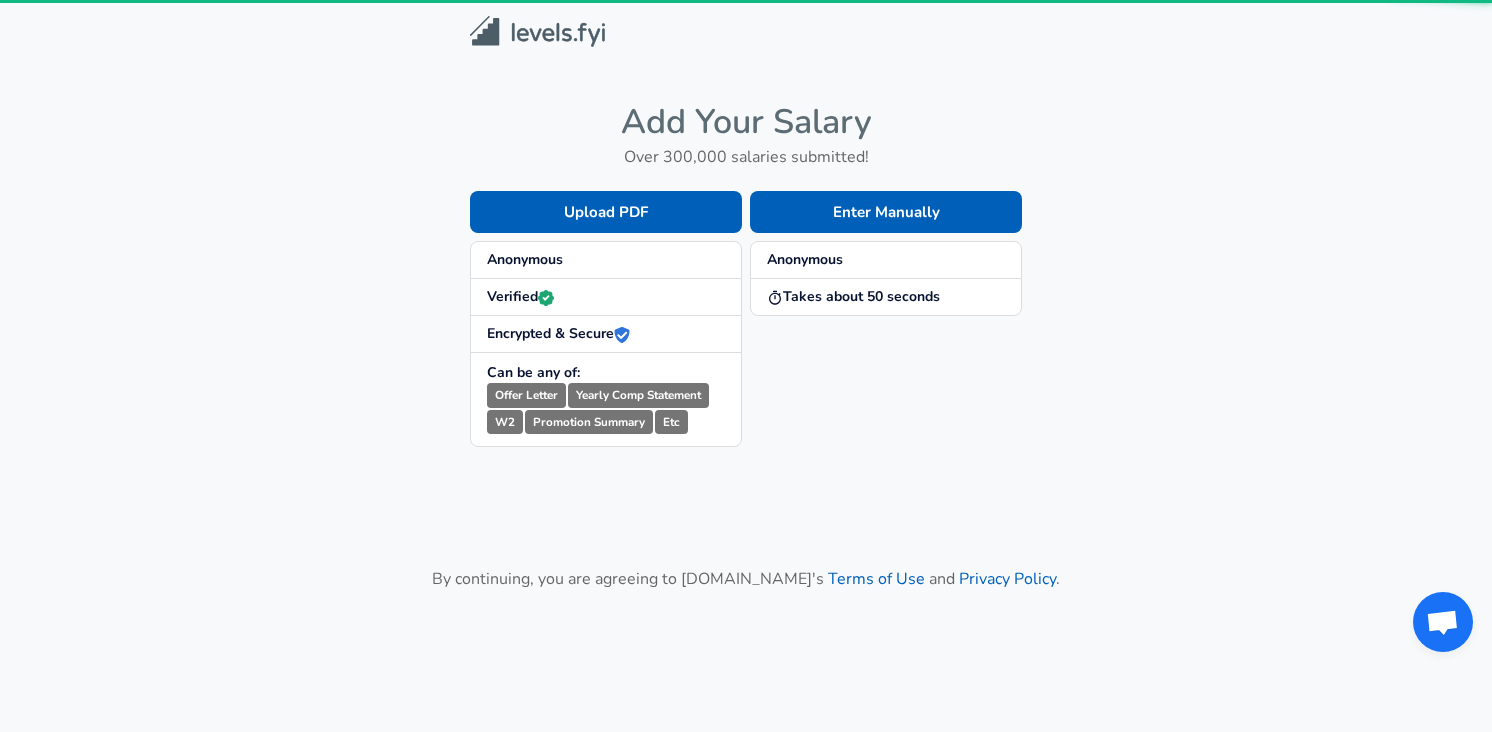 scroll, scrollTop: 0, scrollLeft: 0, axis: both 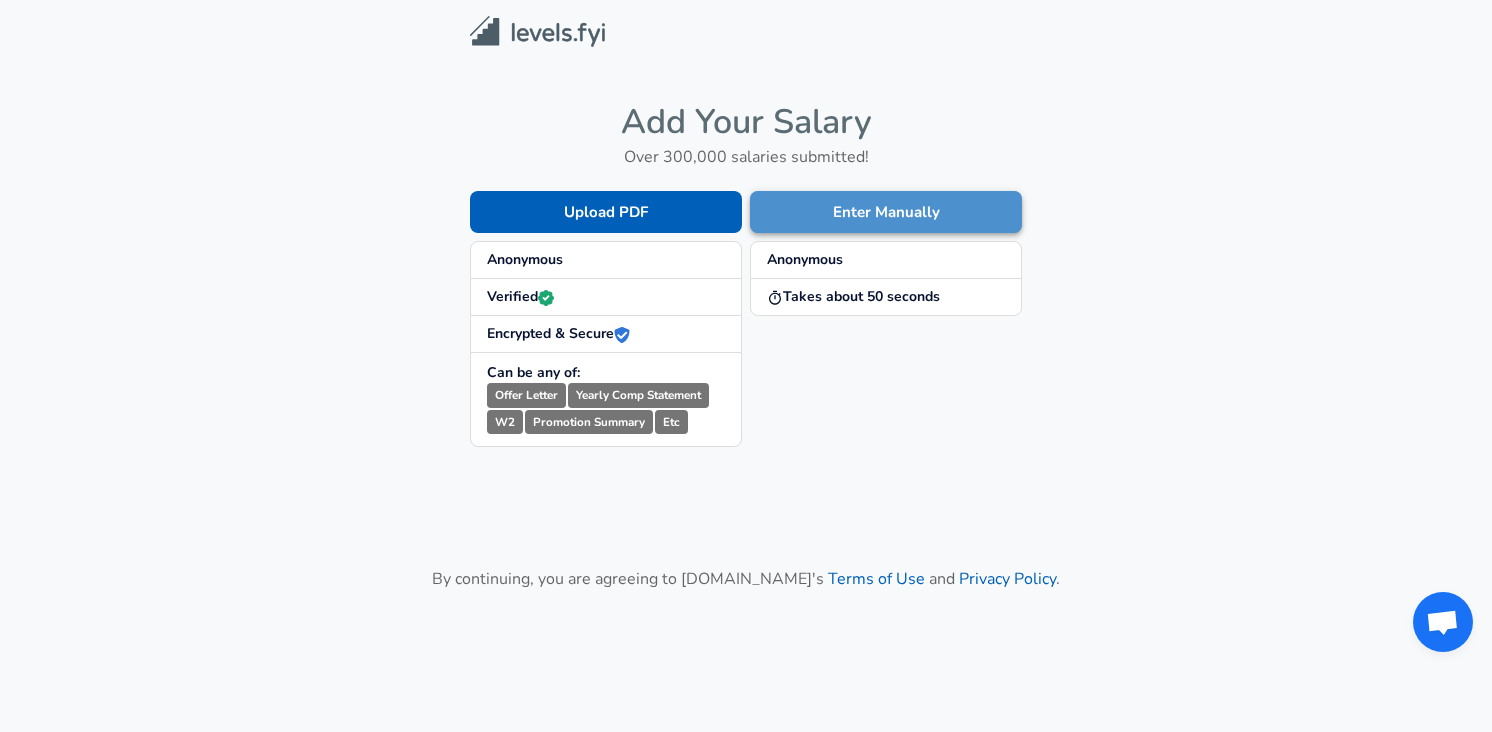 click on "Enter Manually" at bounding box center (886, 212) 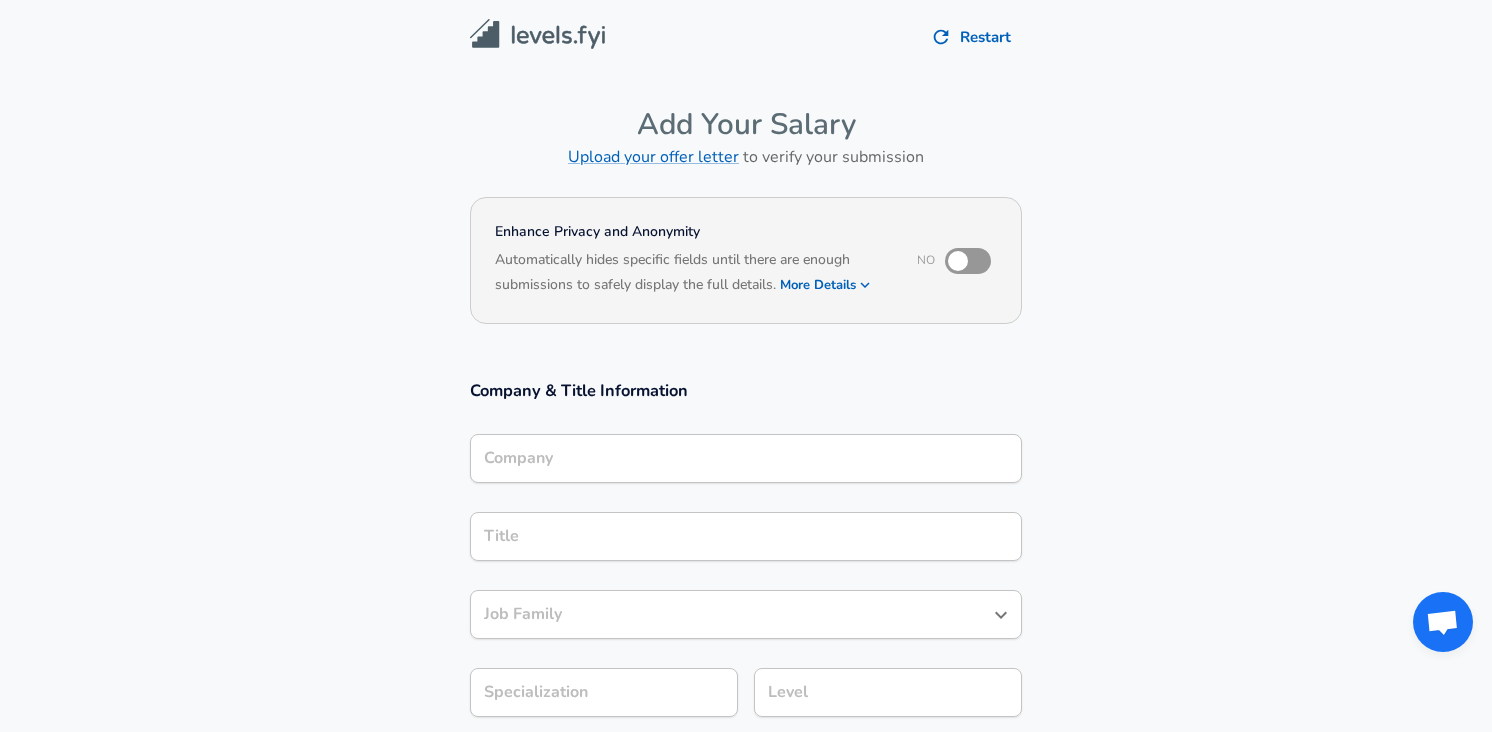 click on "Company" at bounding box center [746, 458] 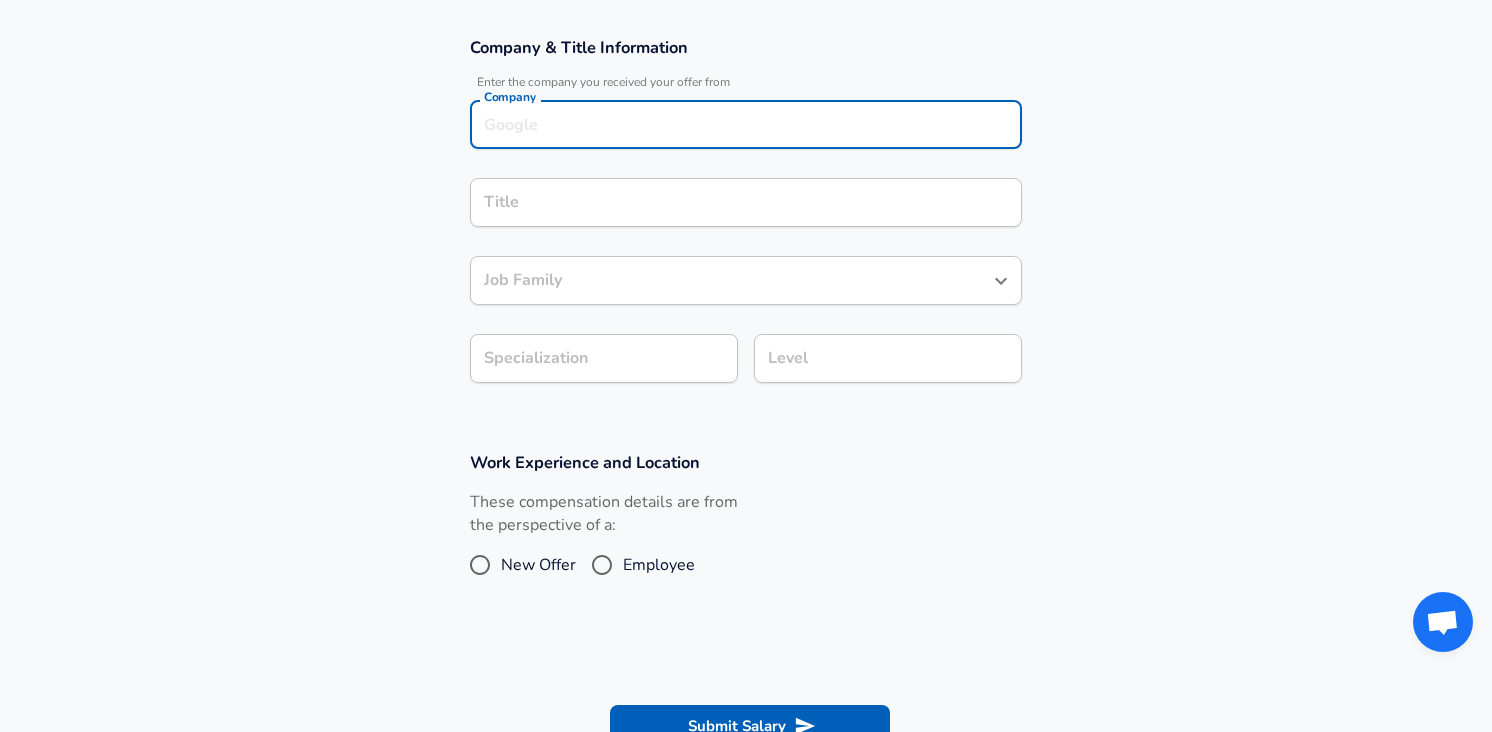 scroll, scrollTop: 335, scrollLeft: 0, axis: vertical 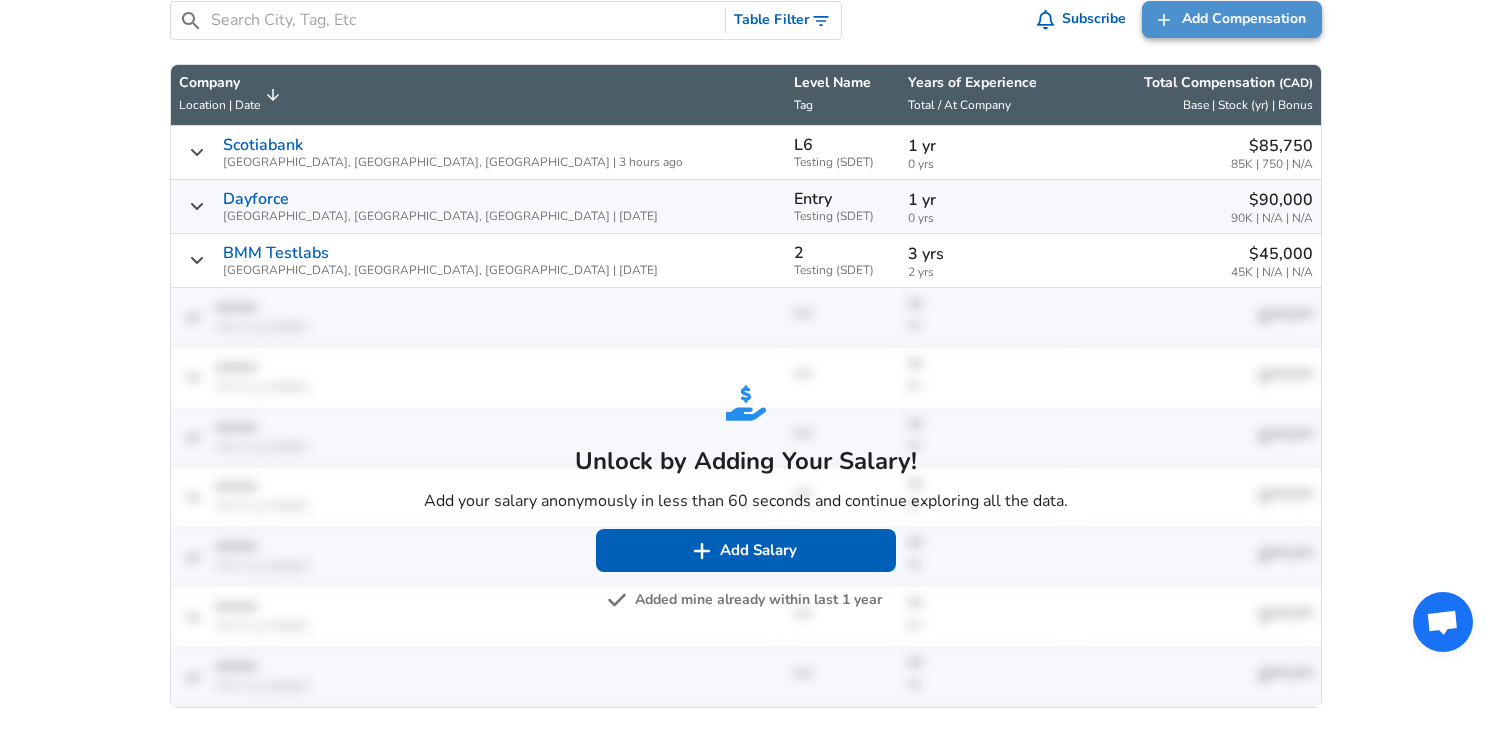 click on "Add Compensation" at bounding box center [1244, 19] 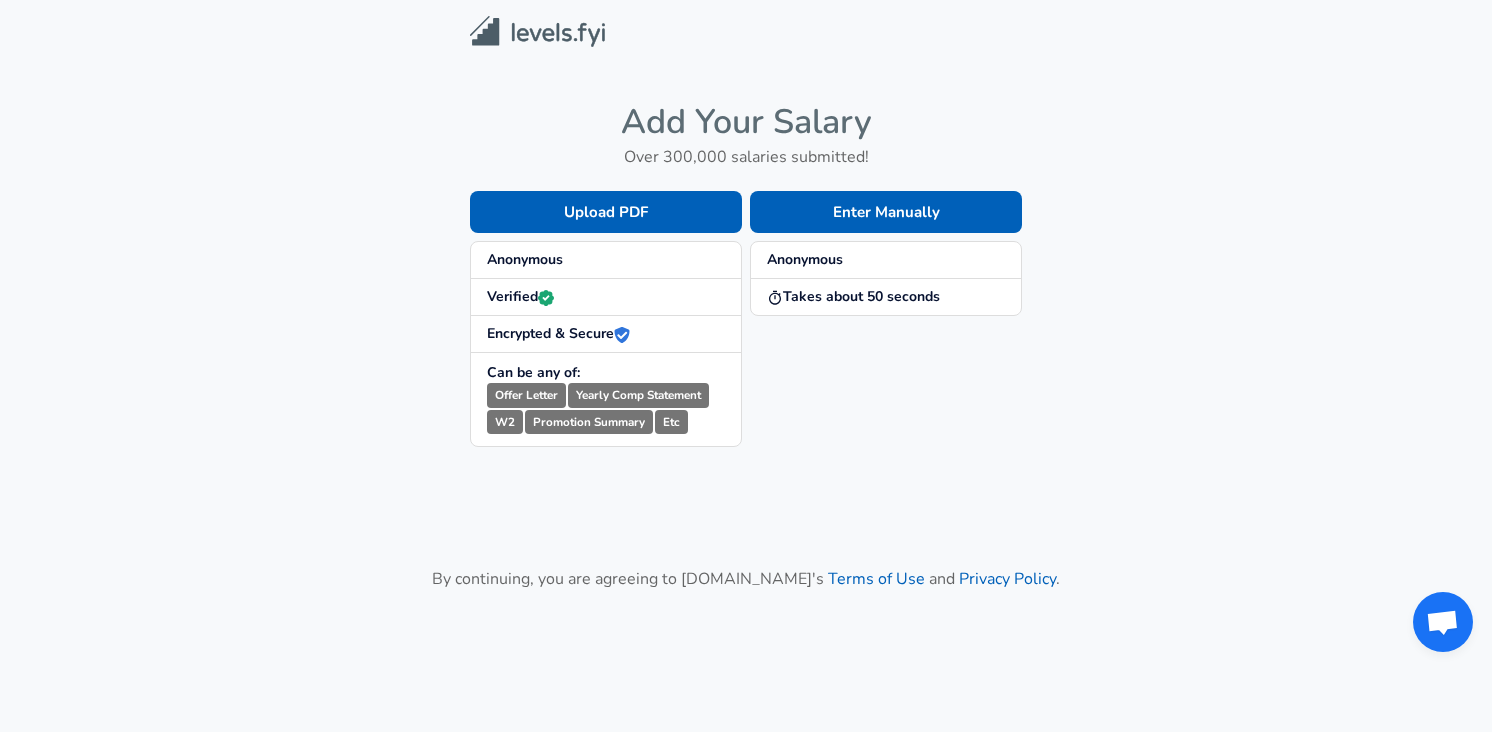 click on "Anonymous" at bounding box center [805, 259] 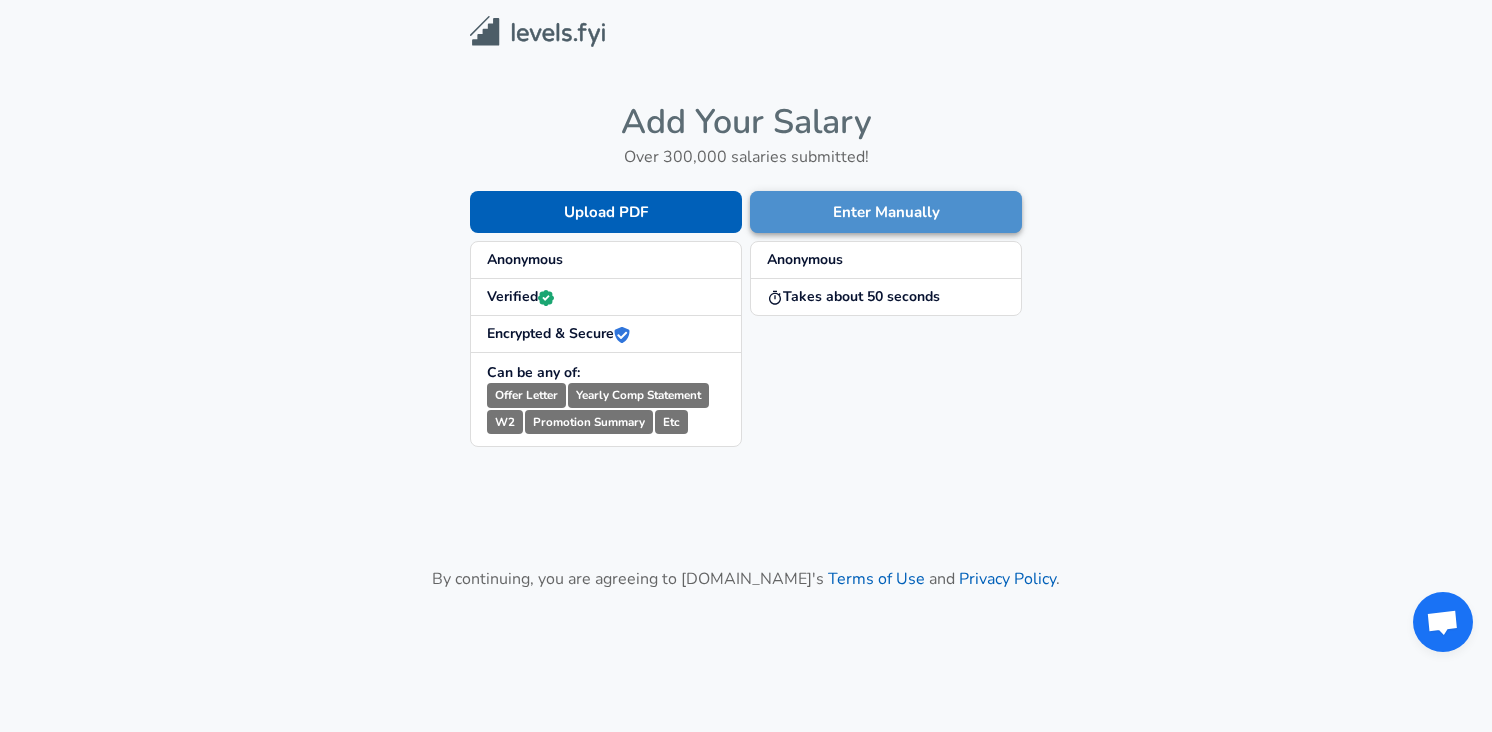 click on "Enter Manually" at bounding box center [886, 212] 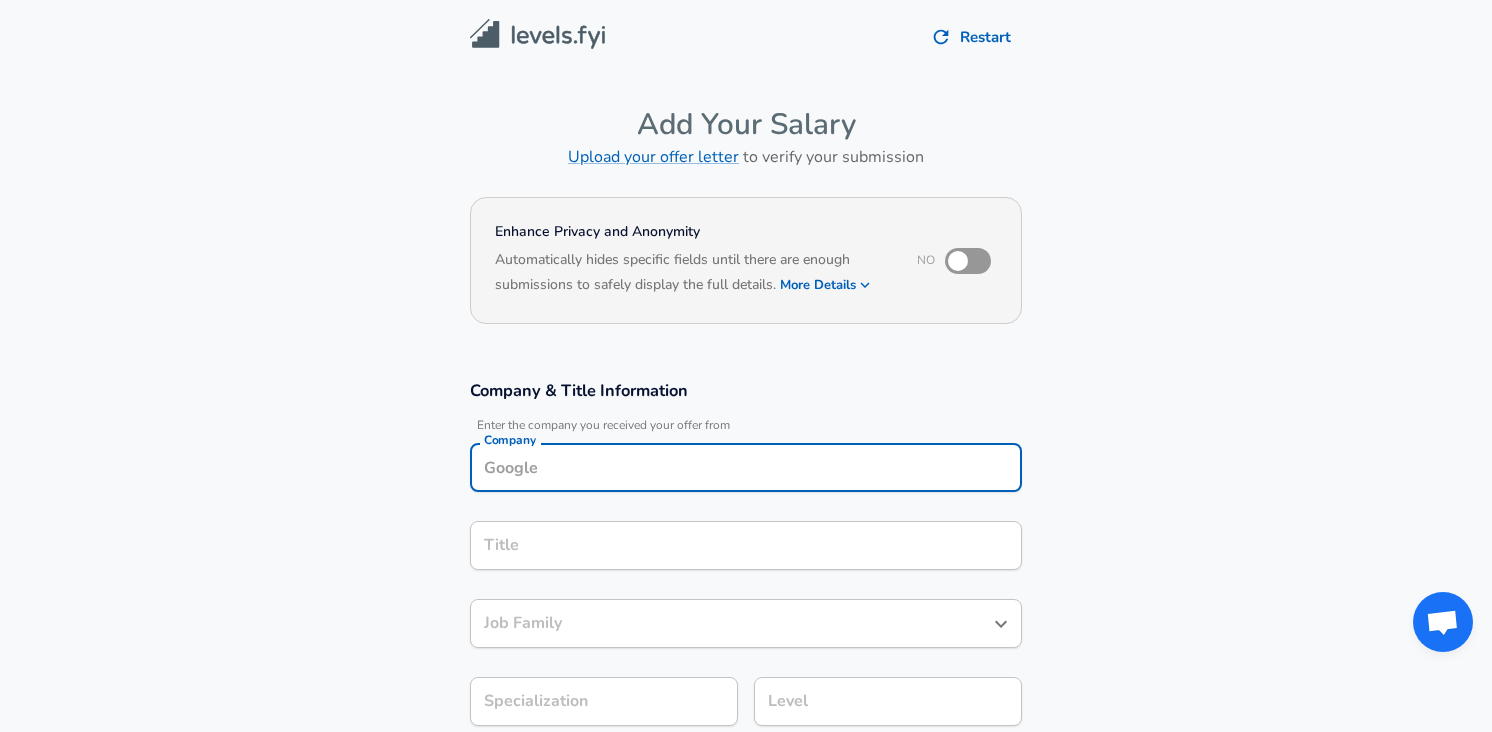 click on "Company" at bounding box center (746, 467) 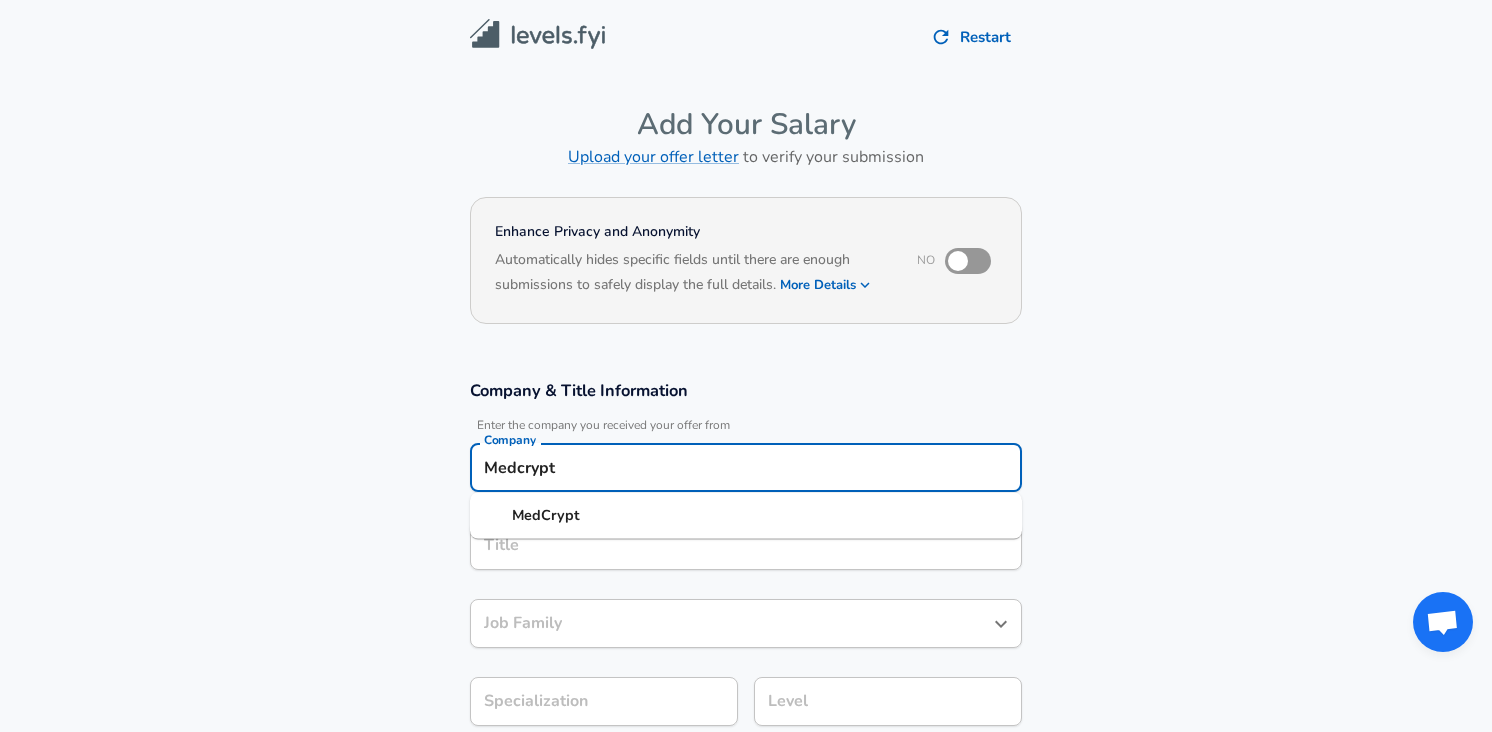 click on "MedCrypt" at bounding box center [546, 515] 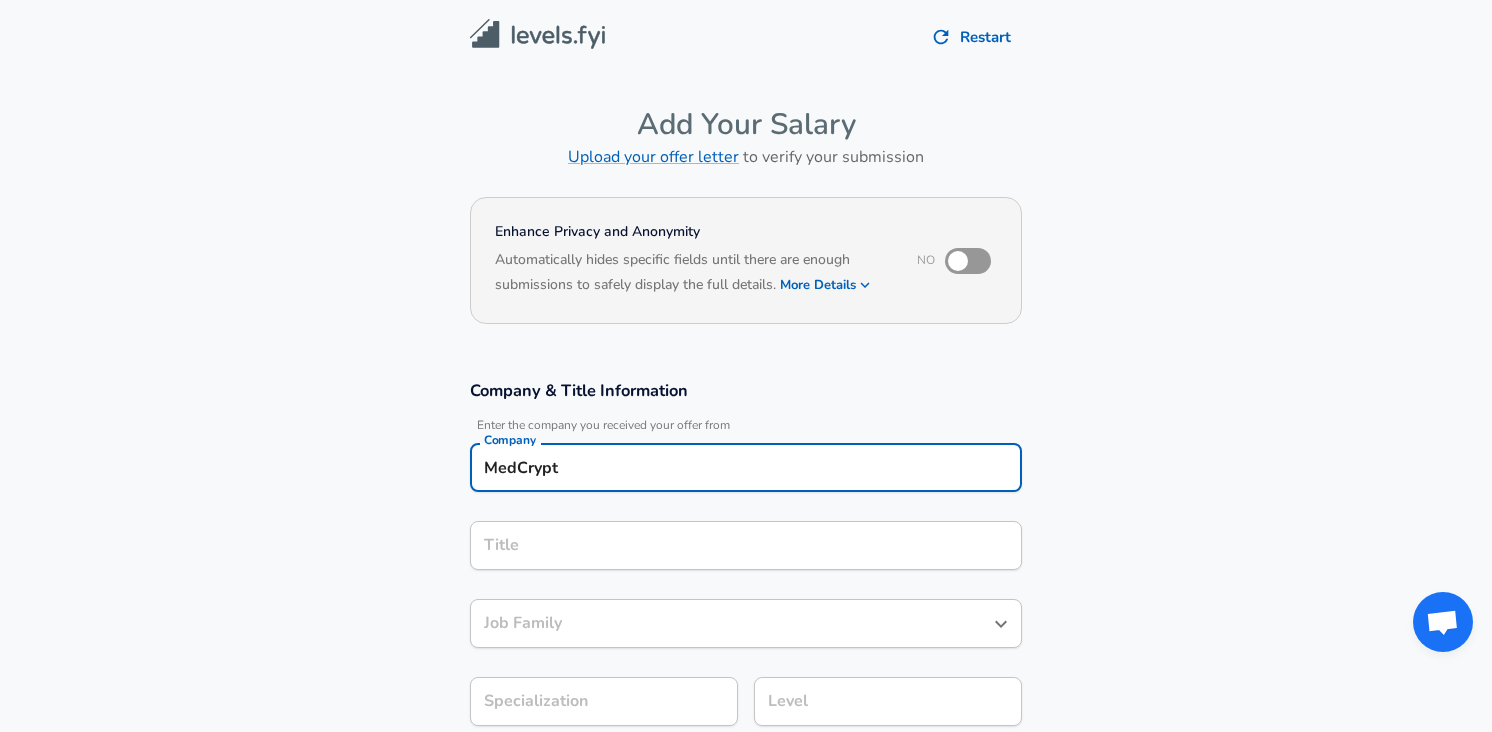 type on "MedCrypt" 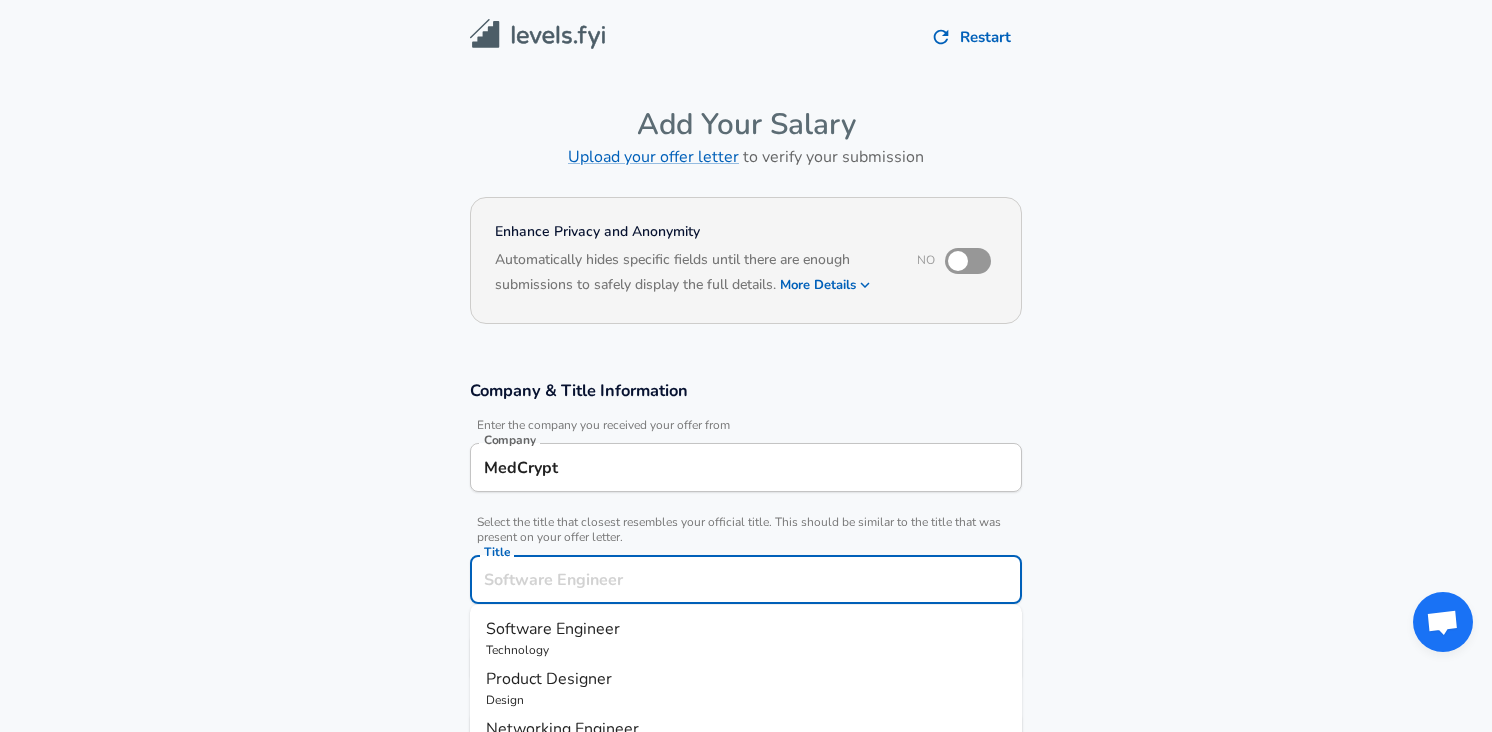 scroll, scrollTop: 40, scrollLeft: 0, axis: vertical 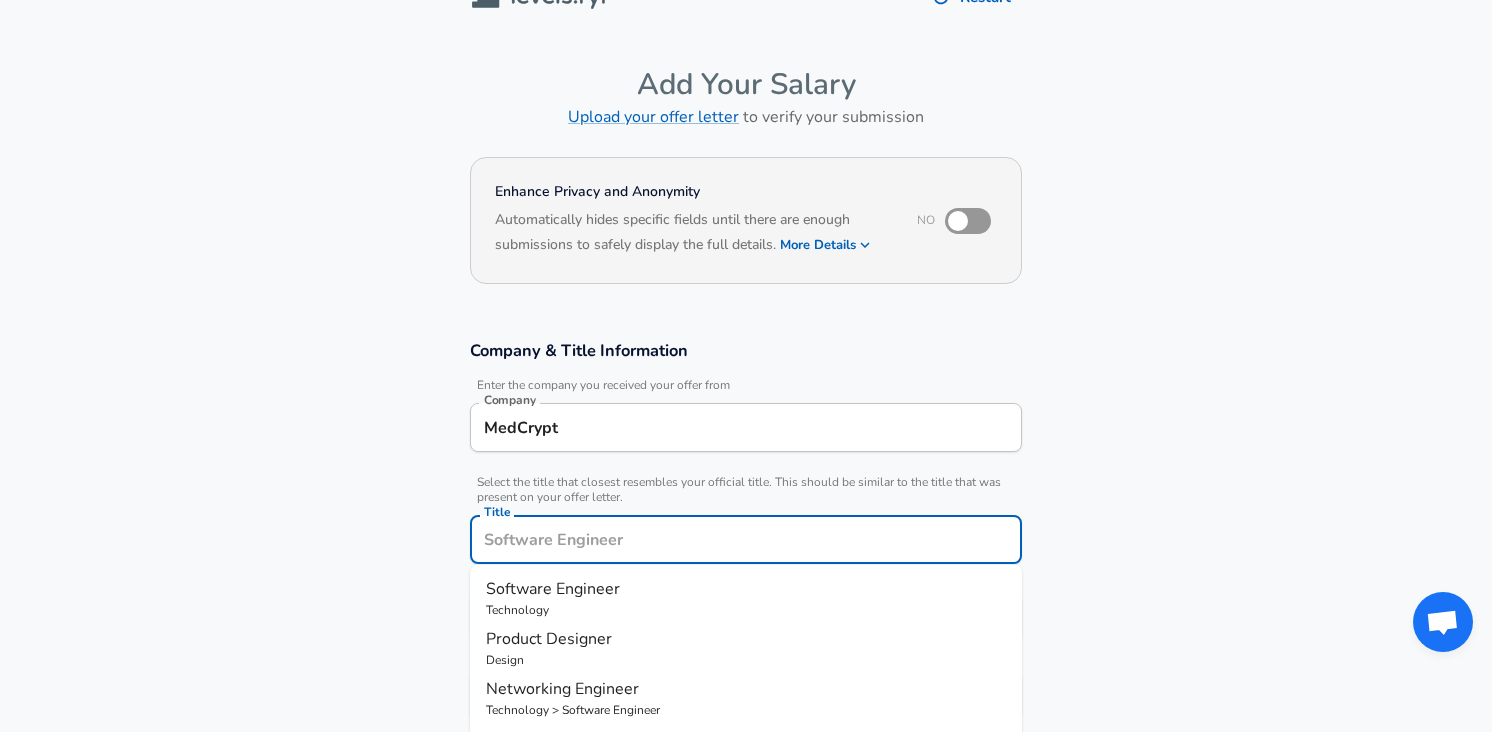 click on "Title" at bounding box center [746, 539] 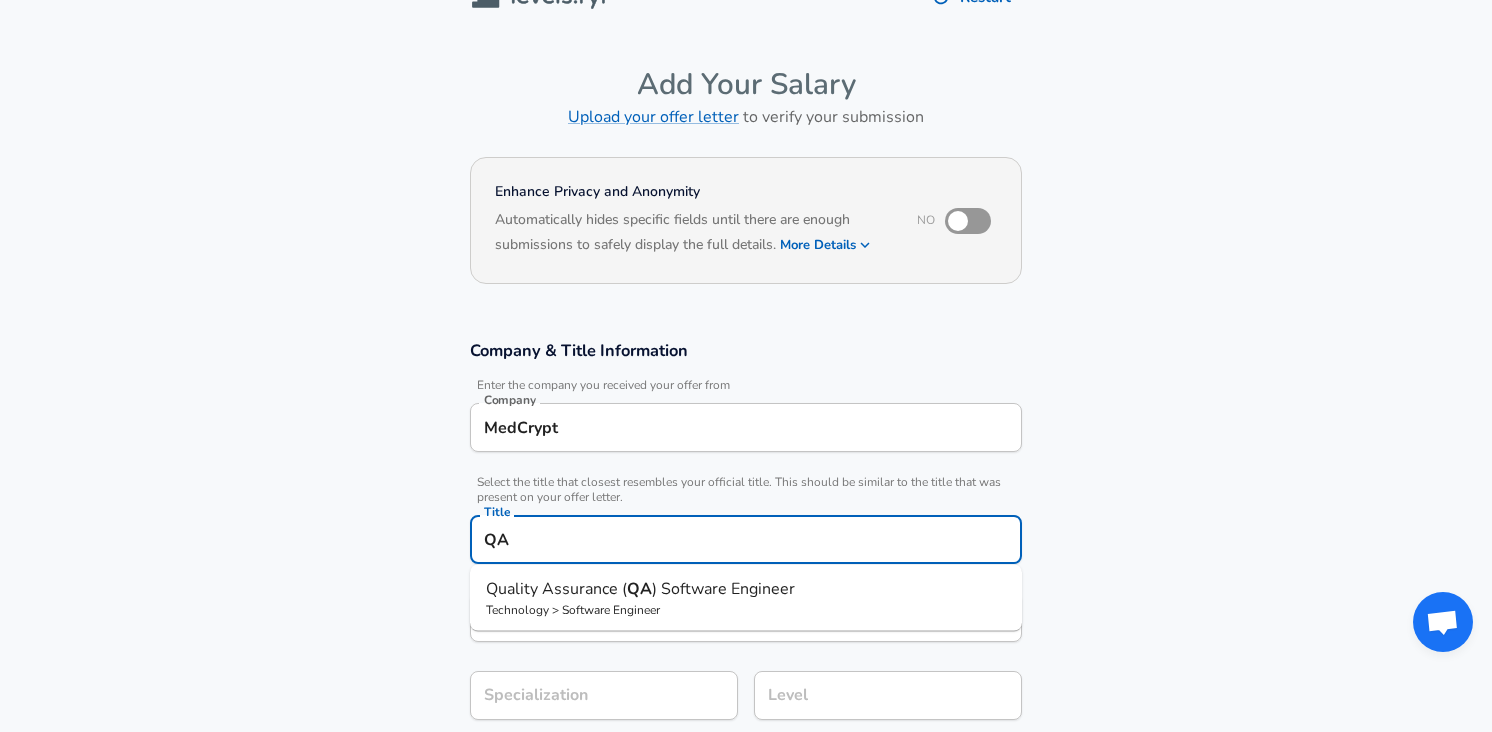 click on "Quality Assurance (" at bounding box center (556, 589) 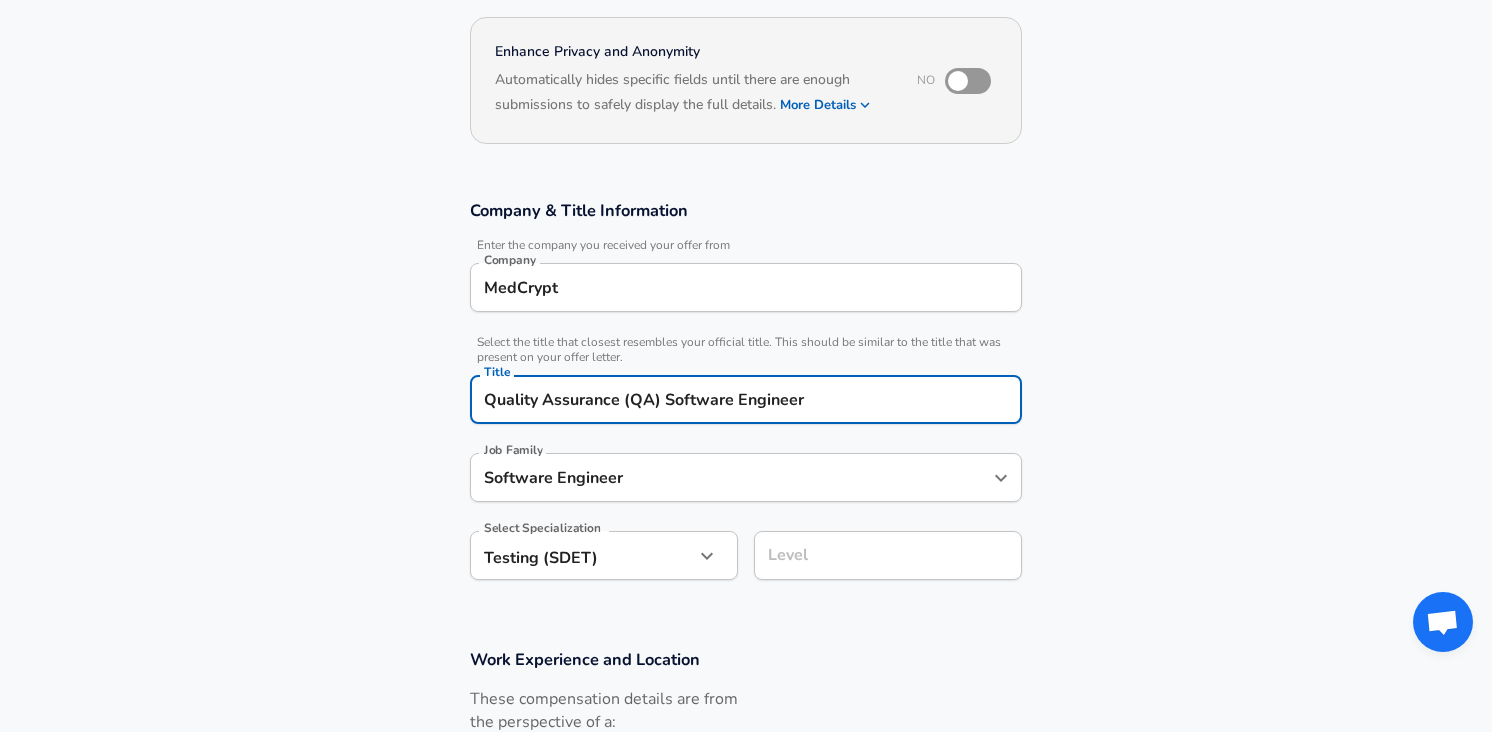 type on "Quality Assurance (QA) Software Engineer" 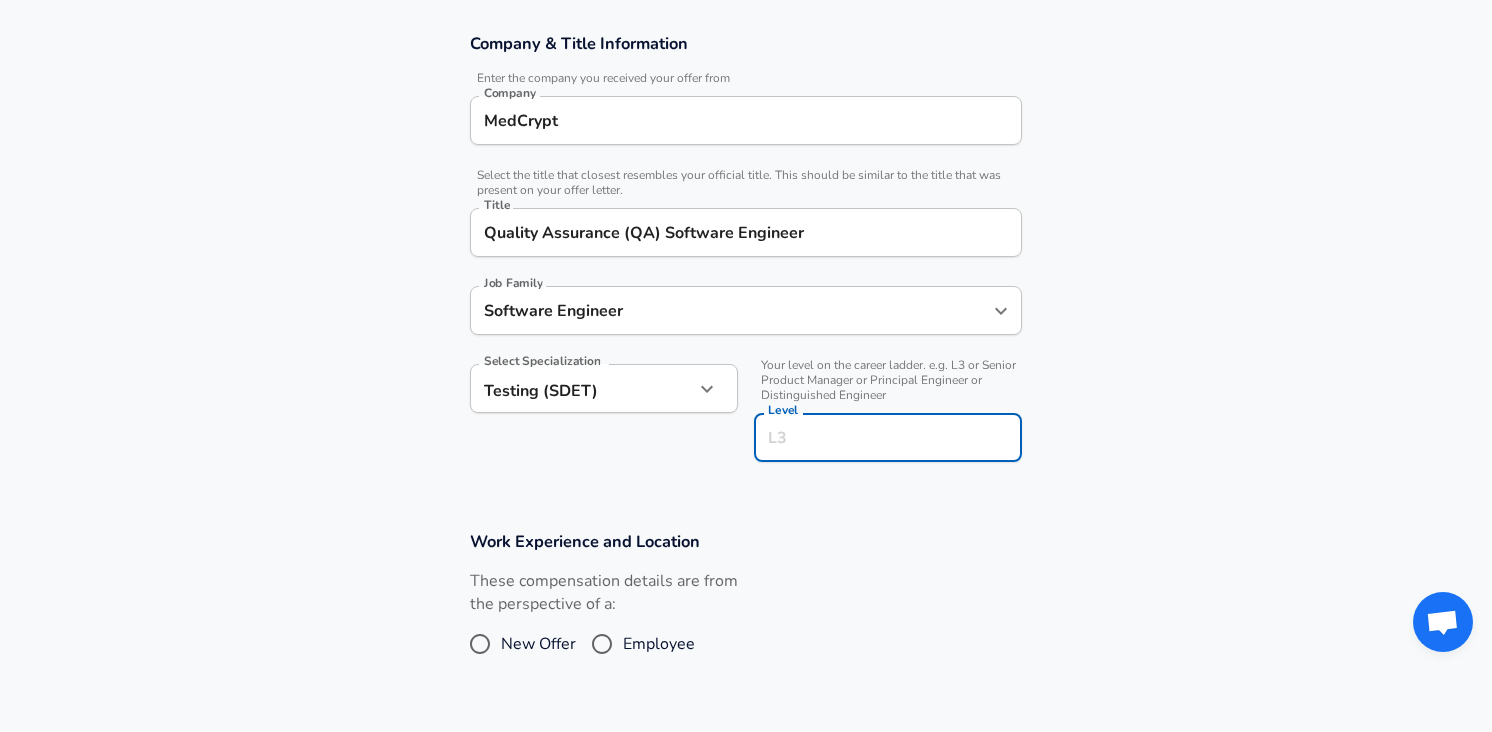 scroll, scrollTop: 344, scrollLeft: 0, axis: vertical 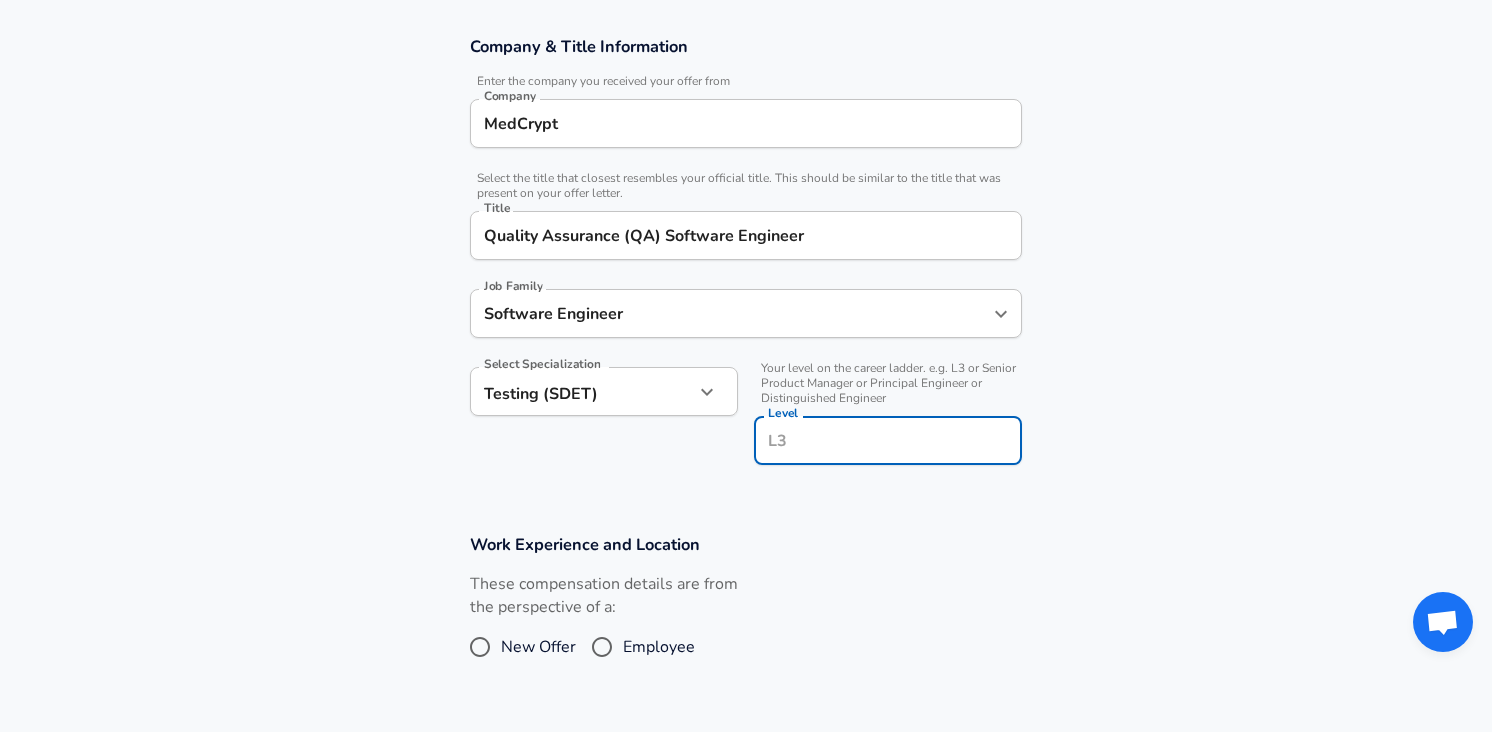 click on "Employee" at bounding box center [602, 647] 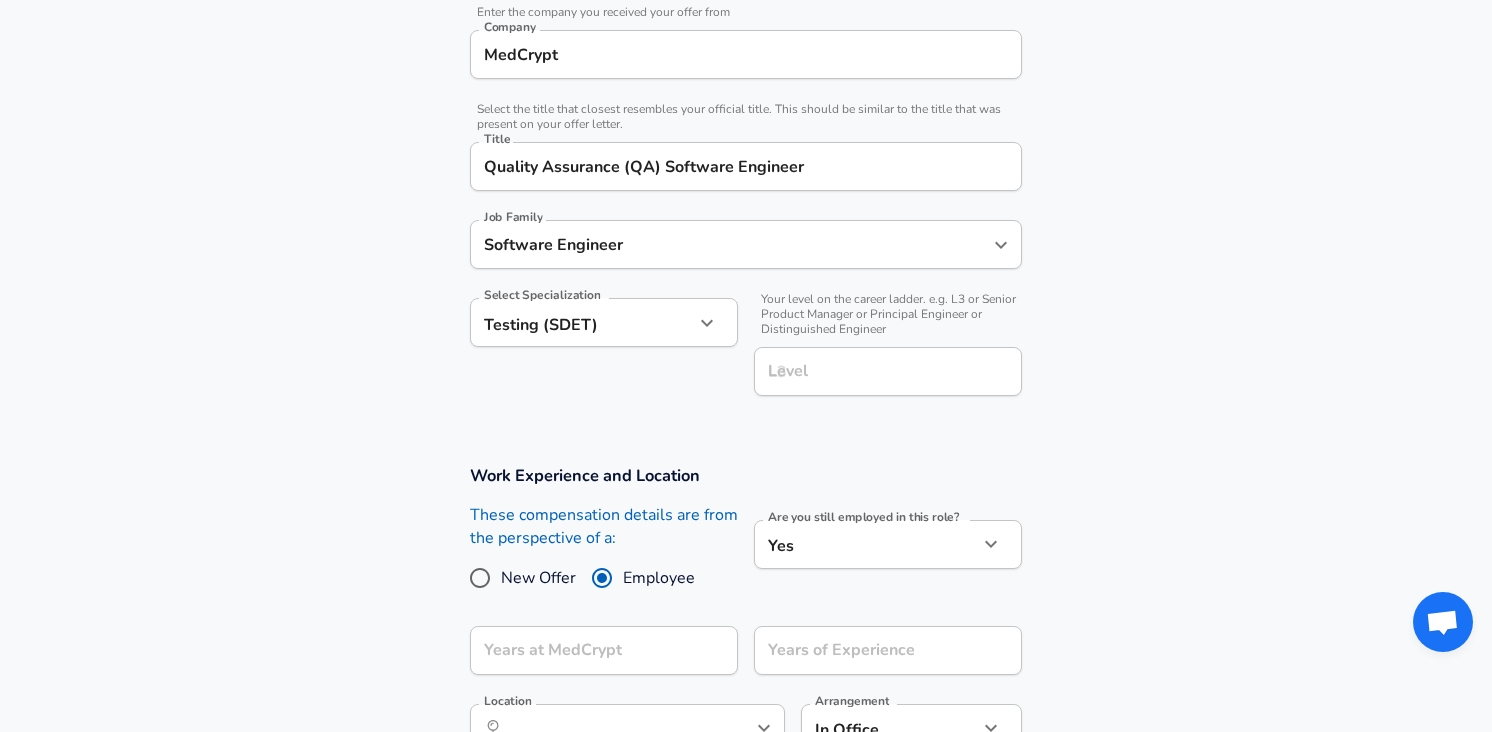 scroll, scrollTop: 417, scrollLeft: 0, axis: vertical 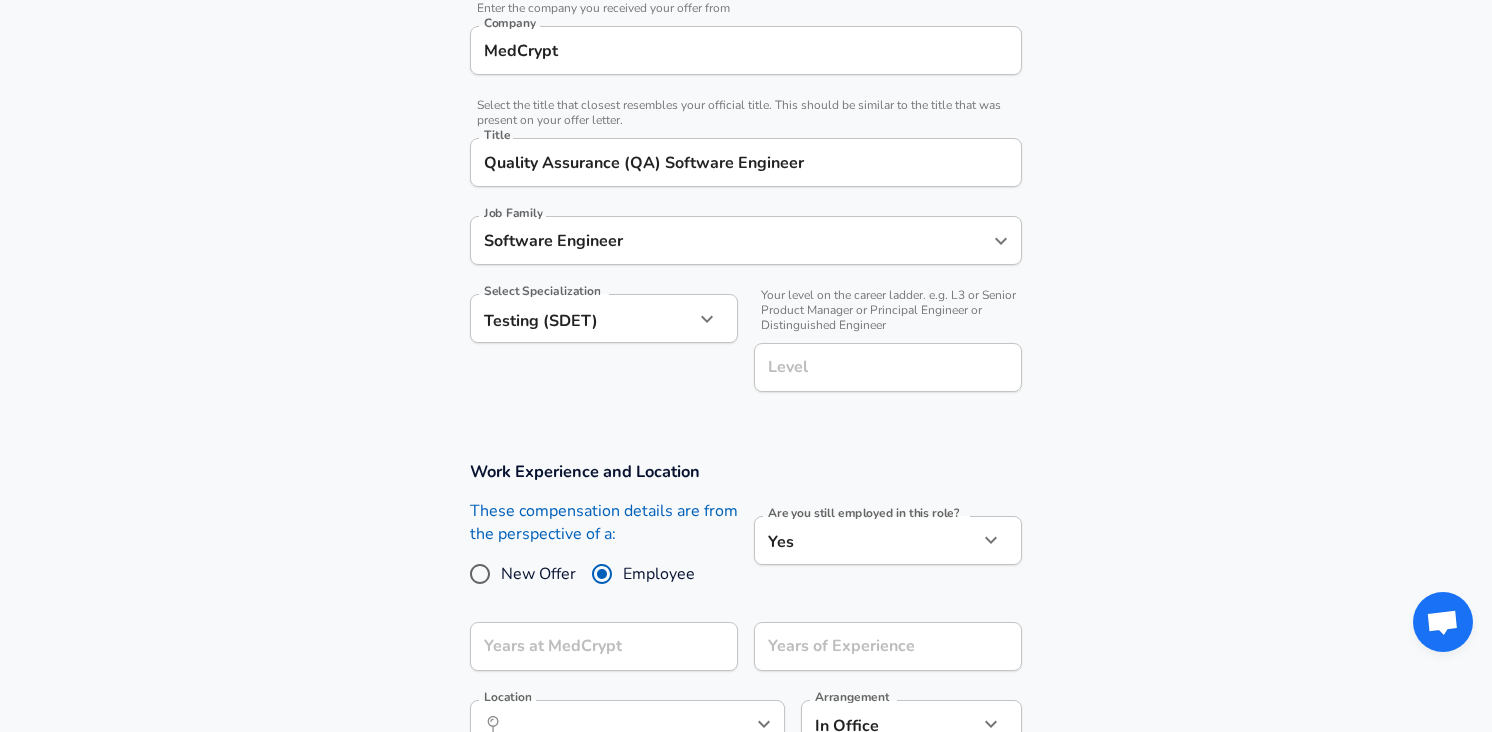 click on "Restart Add Your Salary Upload your offer letter   to verify your submission Enhance Privacy and Anonymity No Automatically hides specific fields until there are enough submissions to safely display the full details.   More Details Based on your submission and the data points that we have already collected, we will automatically hide and anonymize specific fields if there aren't enough data points to remain sufficiently anonymous. Company & Title Information   Enter the company you received your offer from Company MedCrypt Company   Select the title that closest resembles your official title. This should be similar to the title that was present on your offer letter. Title Quality Assurance (QA) Software Engineer Title Job Family Software Engineer Job Family Select Specialization Testing (SDET) Testing (SDET) Select Specialization   Your level on the career ladder. e.g. L3 or Senior Product Manager or Principal Engineer or Distinguished Engineer Level Level Work Experience and Location New Offer Employee Yes" at bounding box center (746, -51) 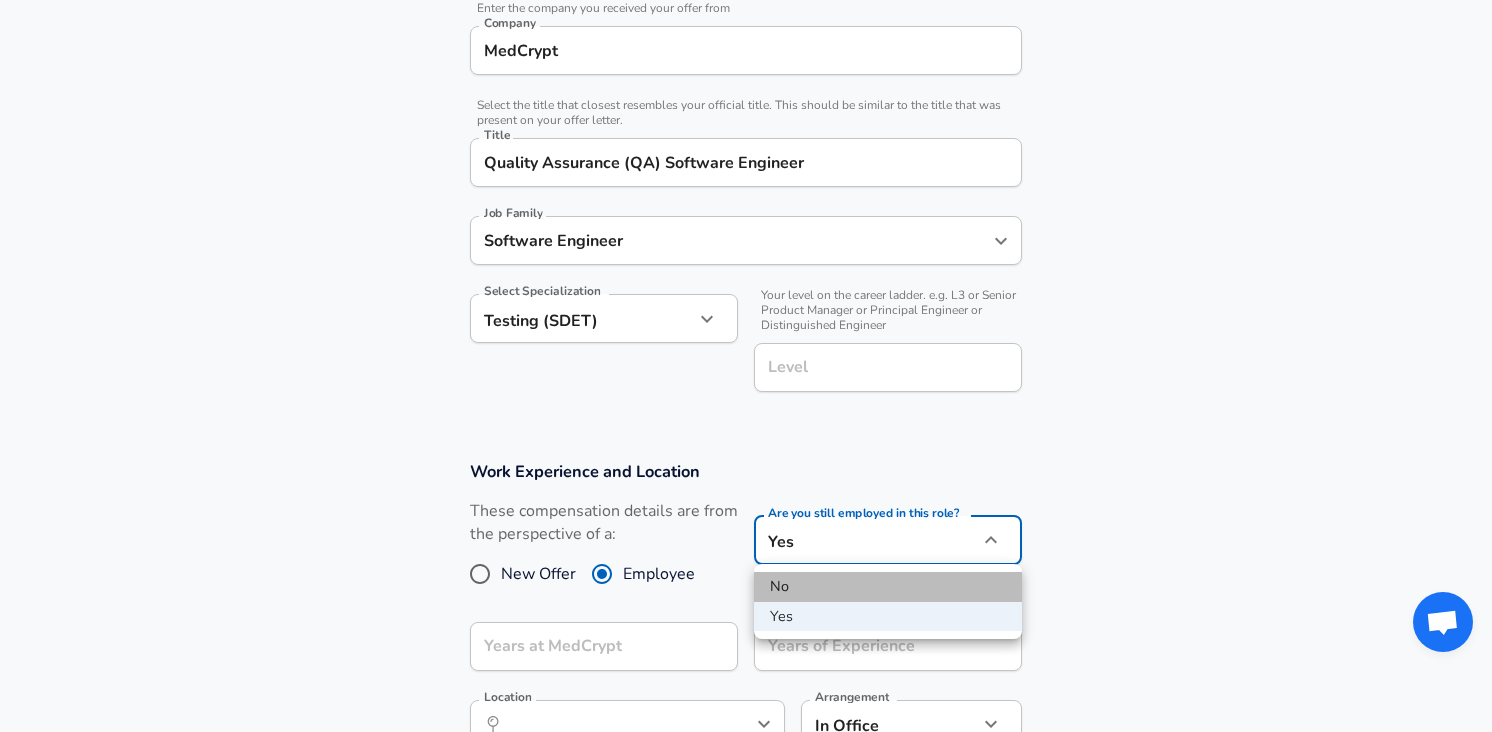 click on "No" at bounding box center (888, 587) 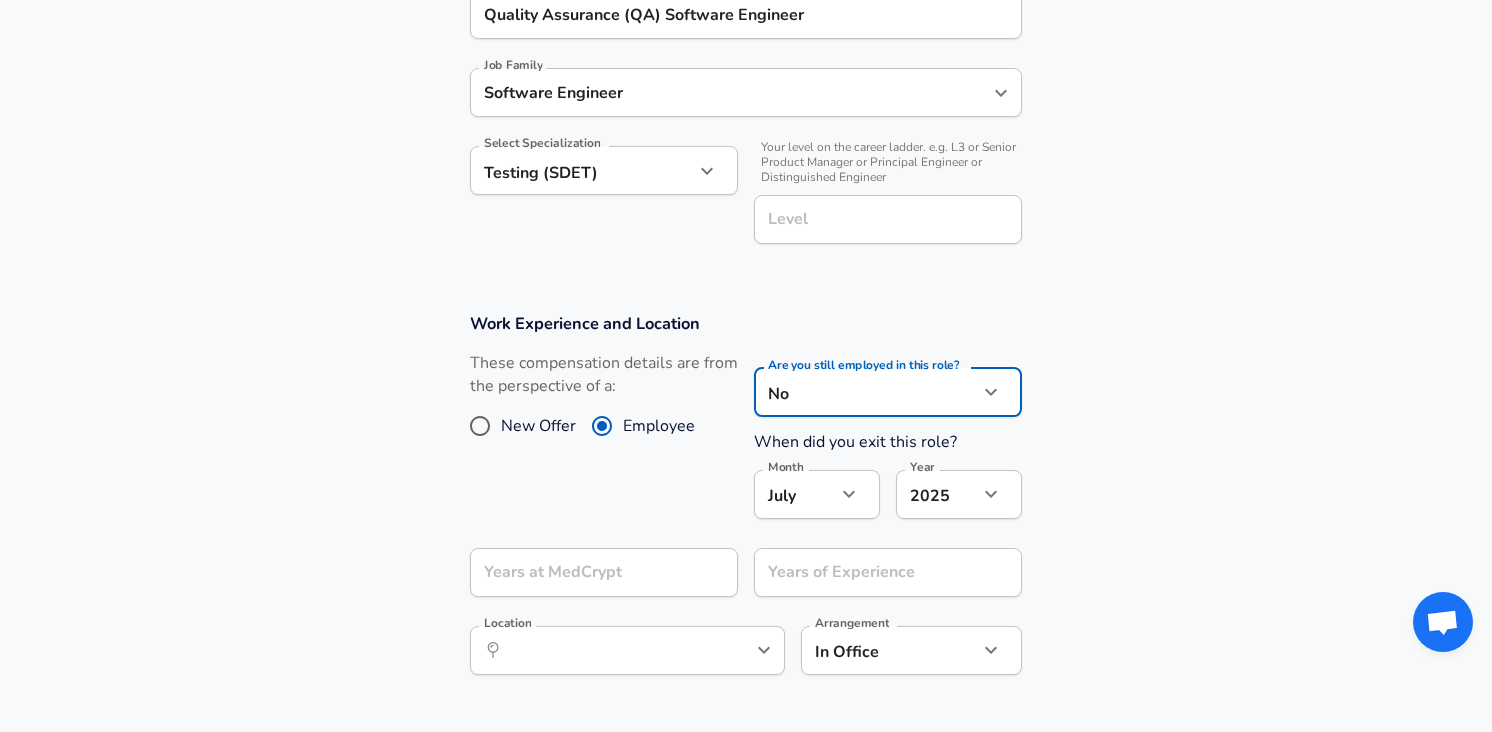 scroll, scrollTop: 569, scrollLeft: 0, axis: vertical 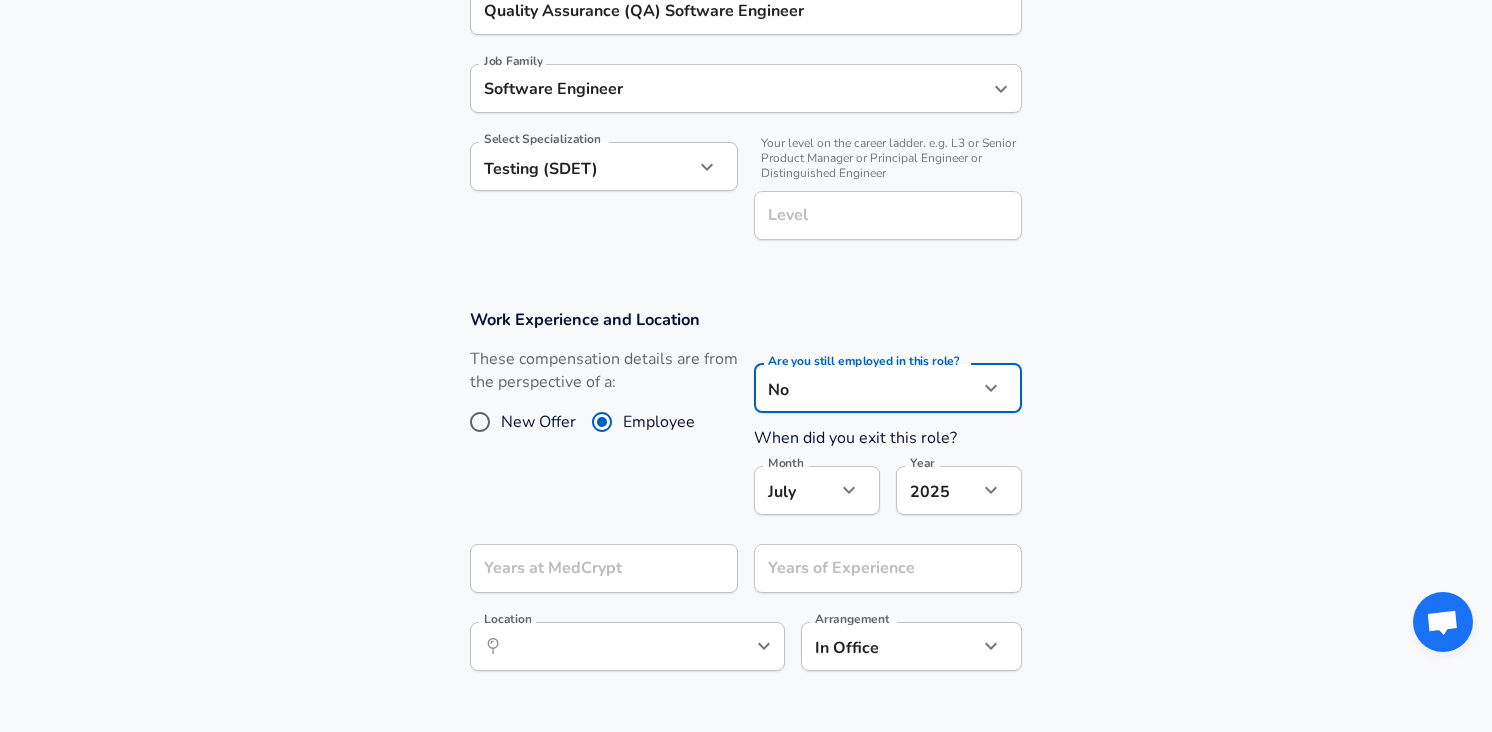 click 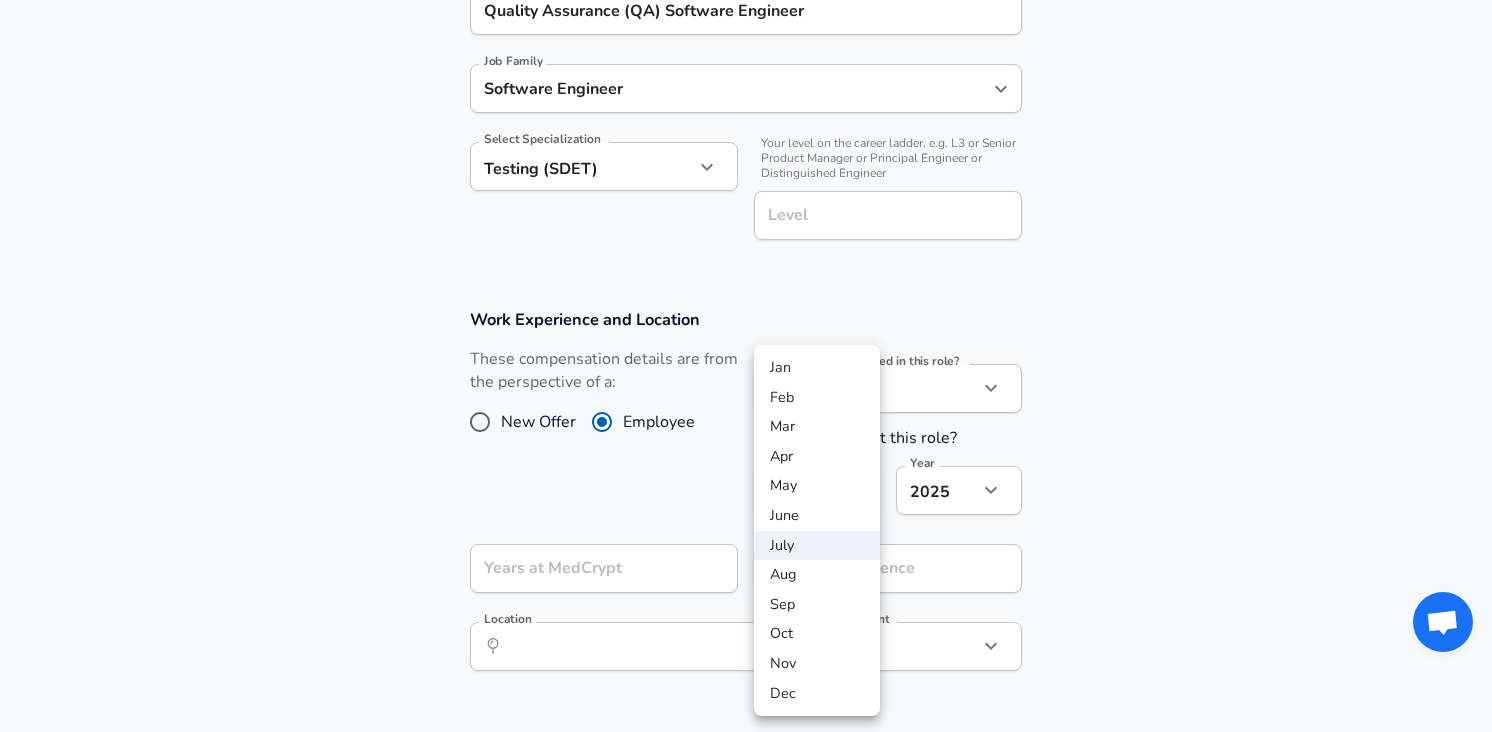 click on "June" at bounding box center [817, 516] 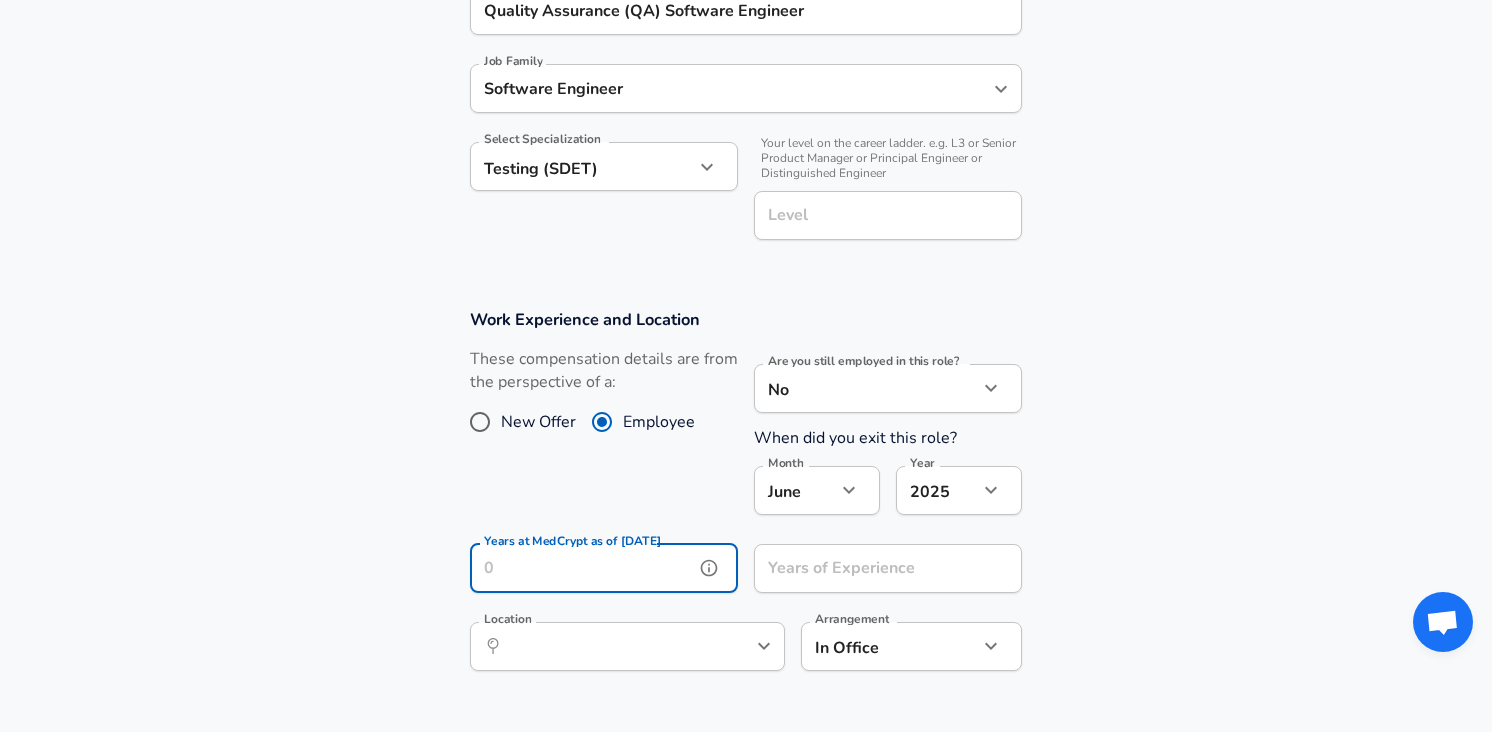 click on "Years at MedCrypt as of [DATE] Years at MedCrypt as of [DATE]" at bounding box center (604, 571) 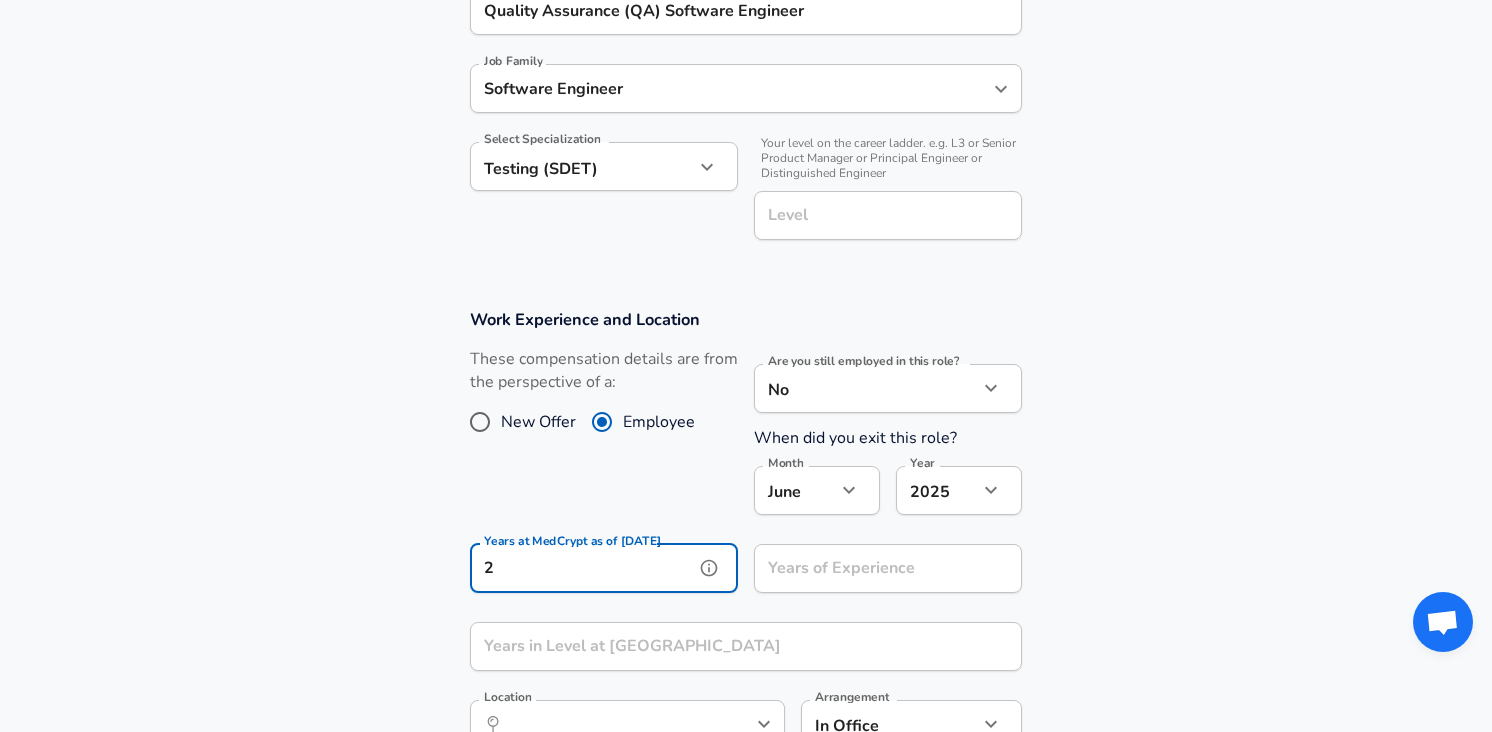 type on "2" 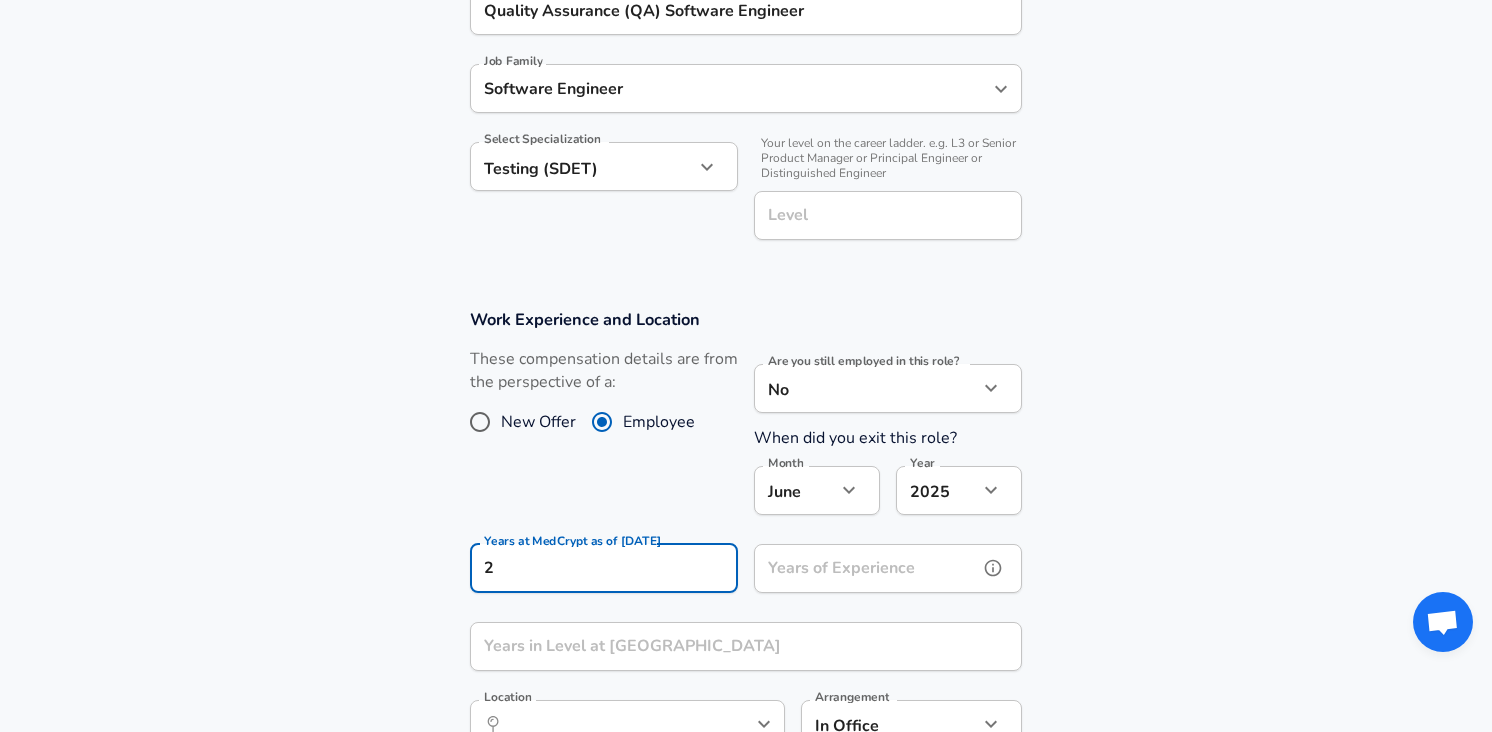click on "Years of Experience" at bounding box center (866, 568) 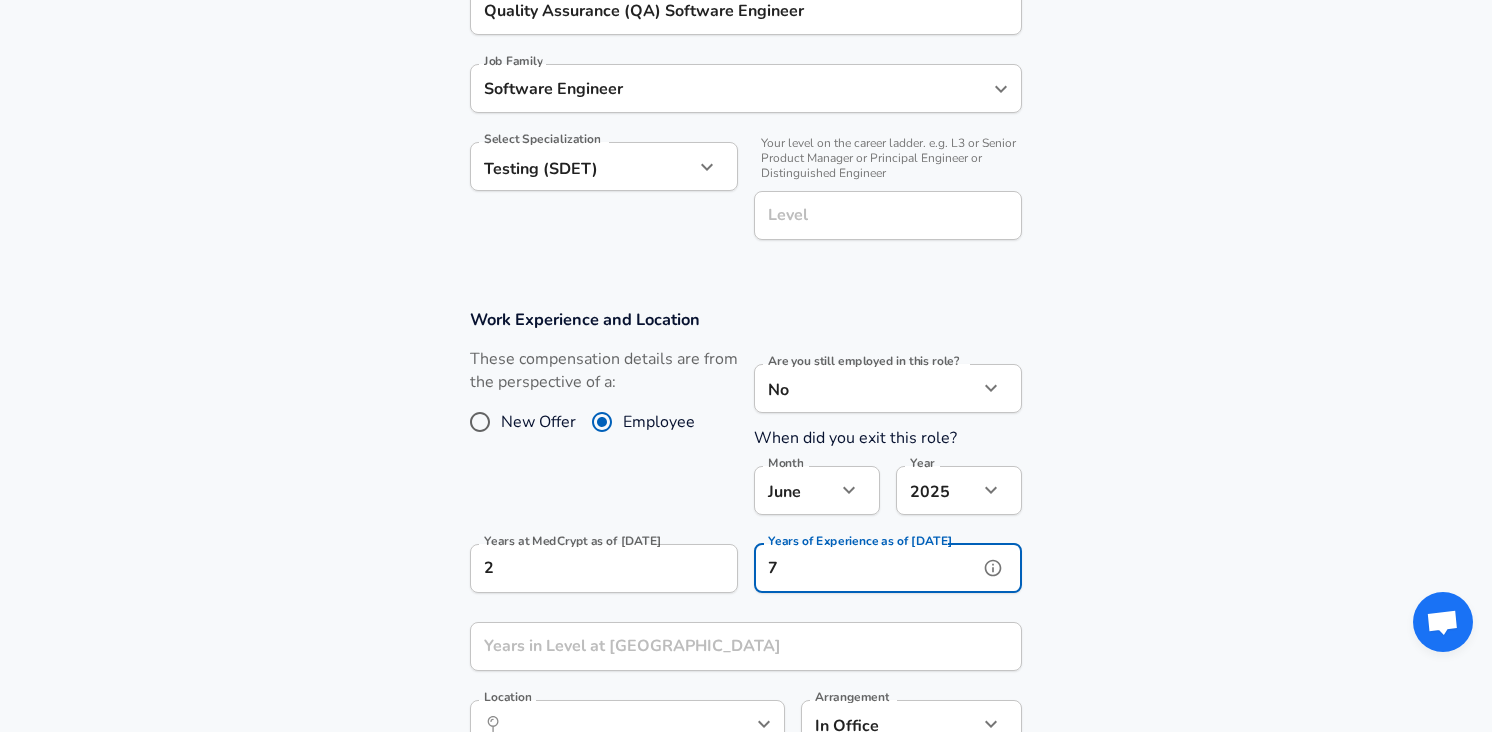 scroll, scrollTop: 0, scrollLeft: 0, axis: both 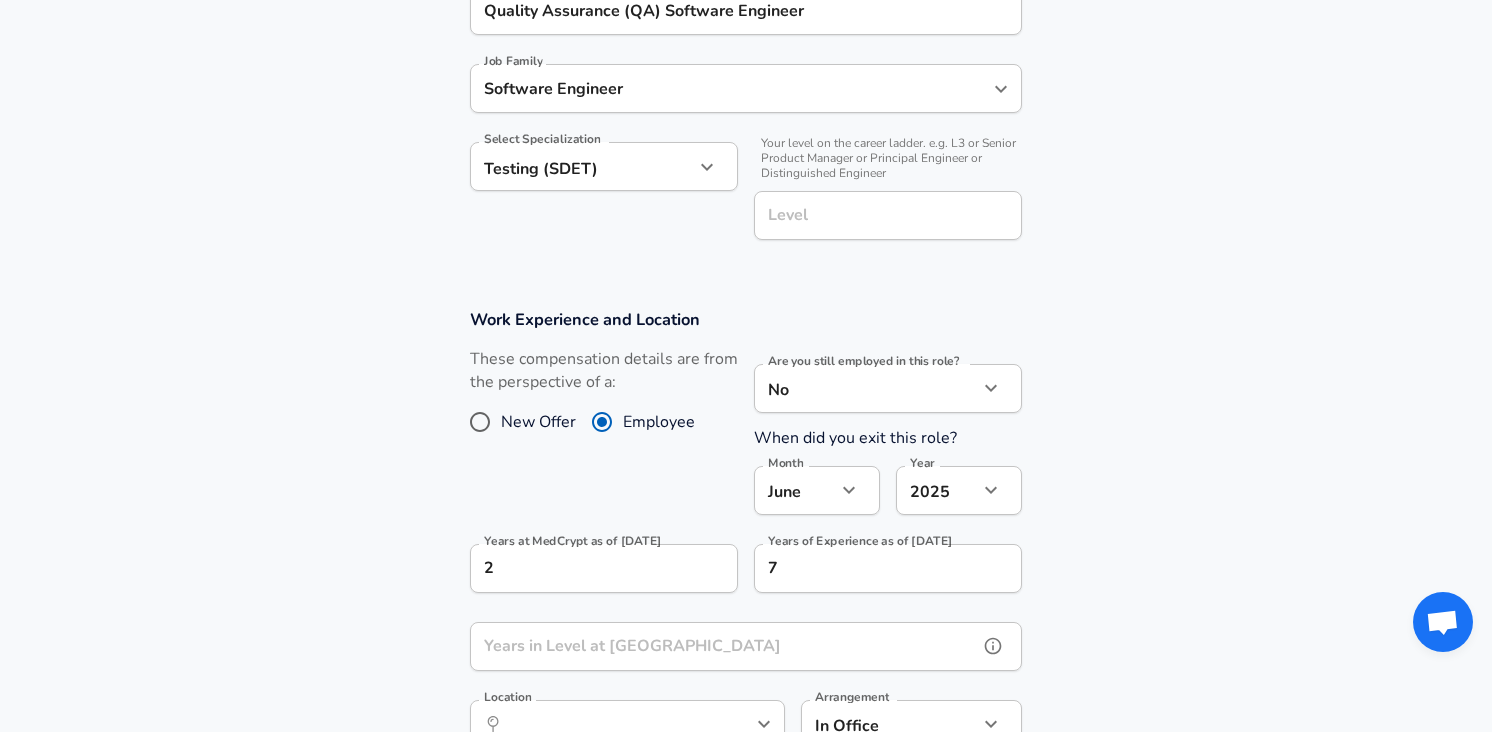 click on "Years in Level at MedCrypt Years in Level at [GEOGRAPHIC_DATA]" at bounding box center [746, 649] 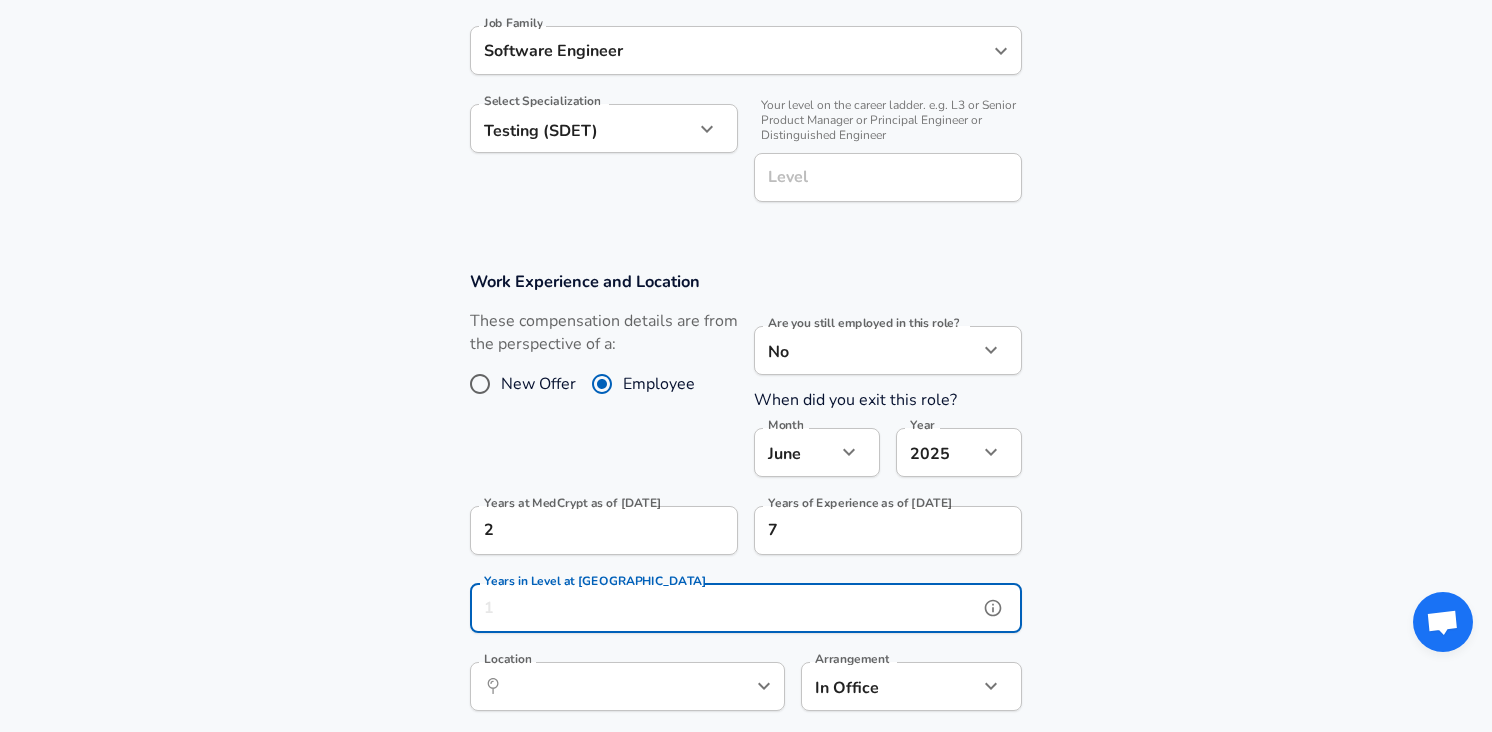 scroll, scrollTop: 614, scrollLeft: 0, axis: vertical 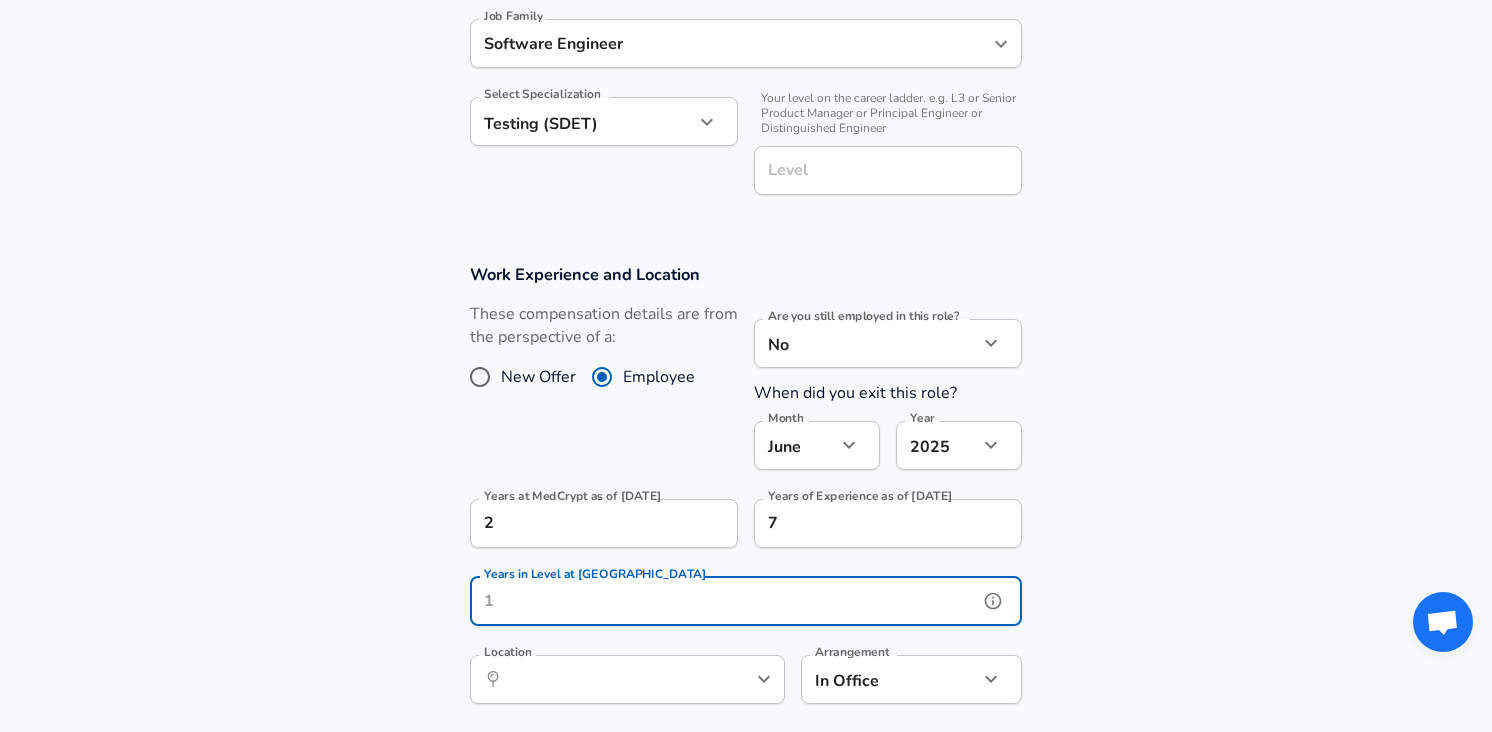 click 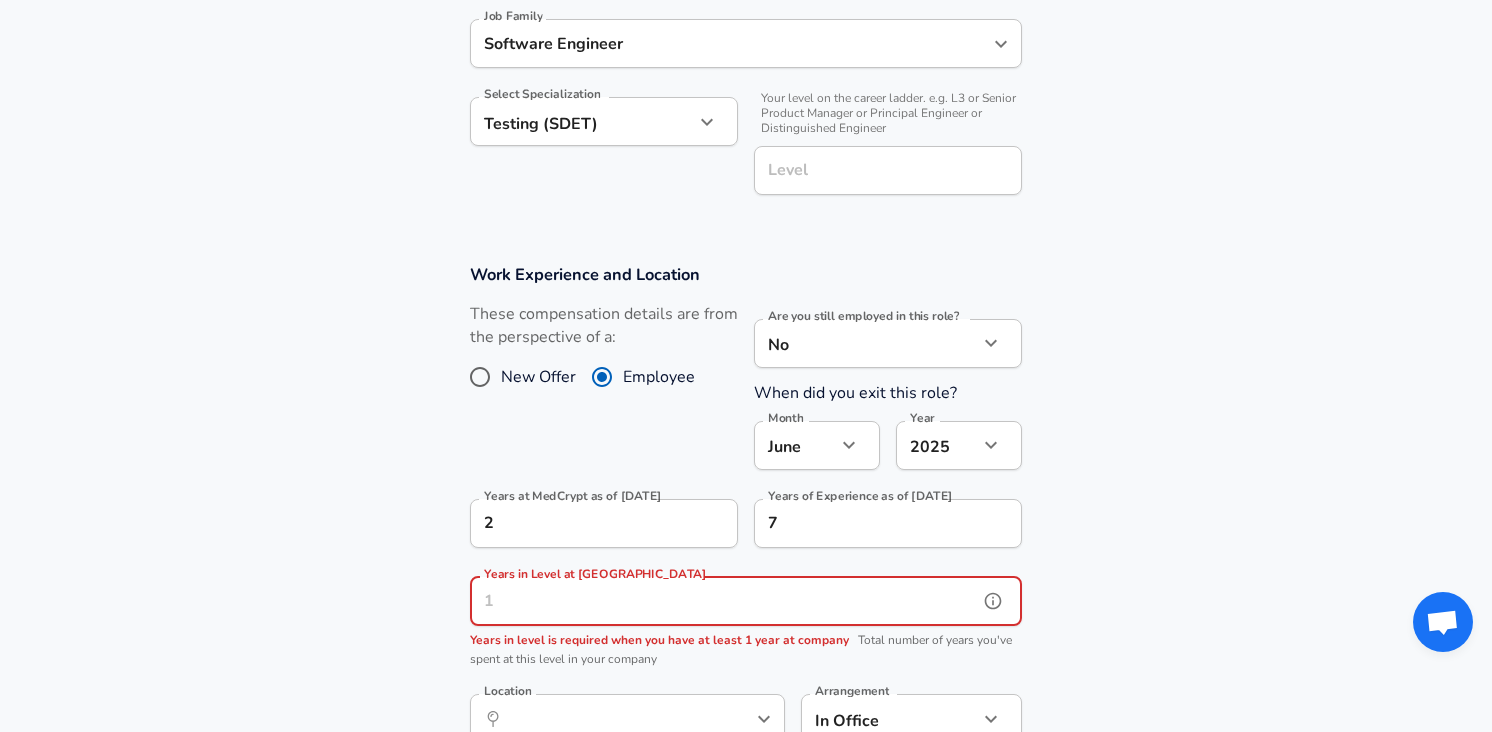 click on "Years in Level at [GEOGRAPHIC_DATA]" at bounding box center (724, 601) 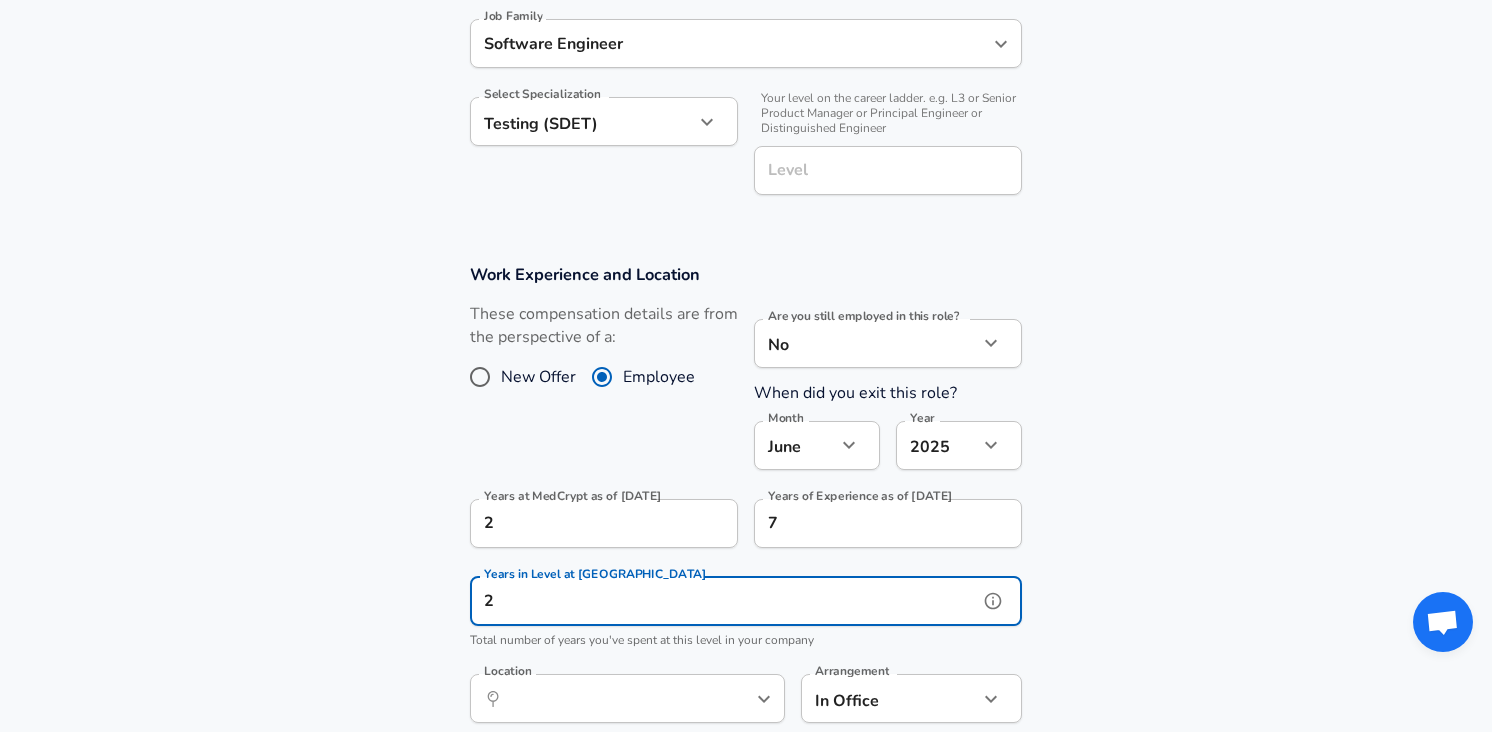 scroll, scrollTop: 0, scrollLeft: 0, axis: both 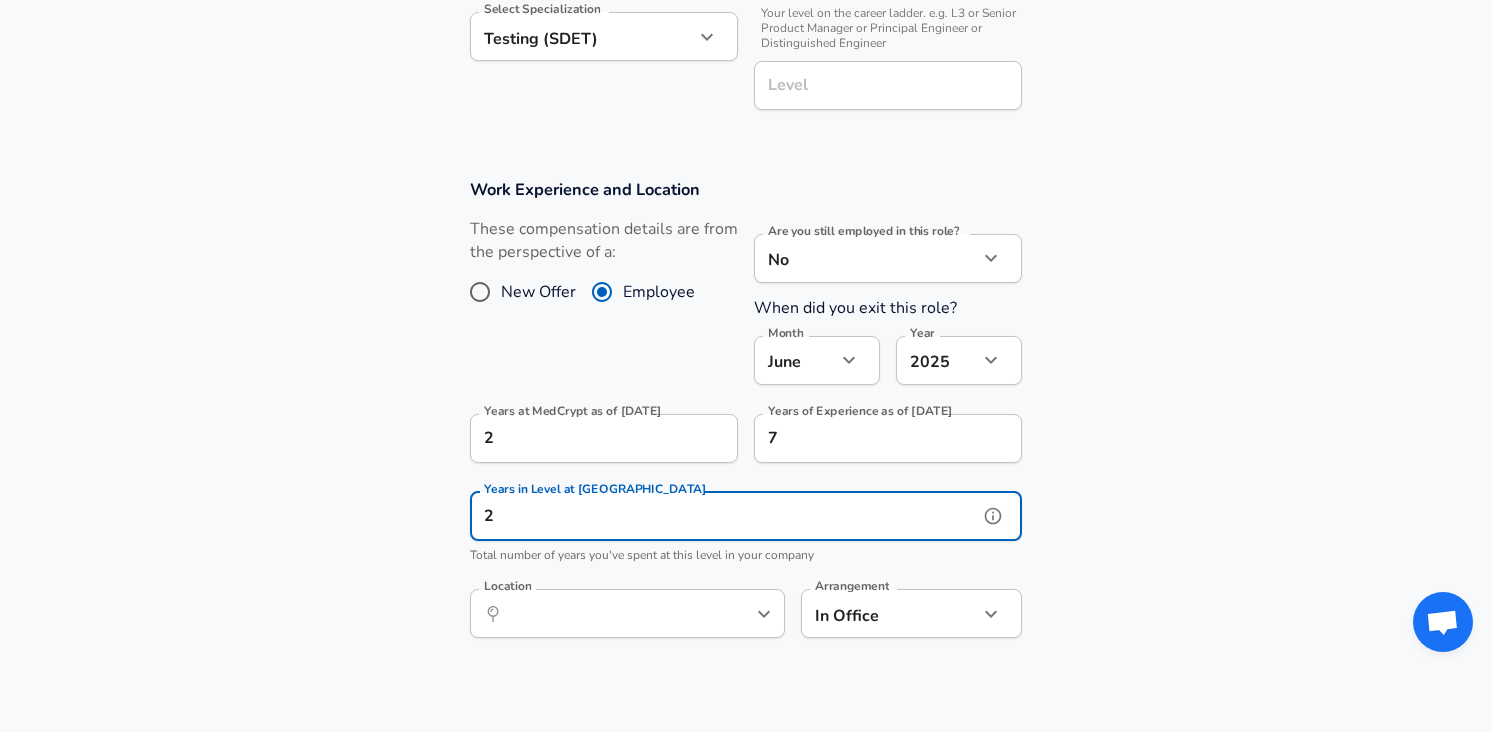 click 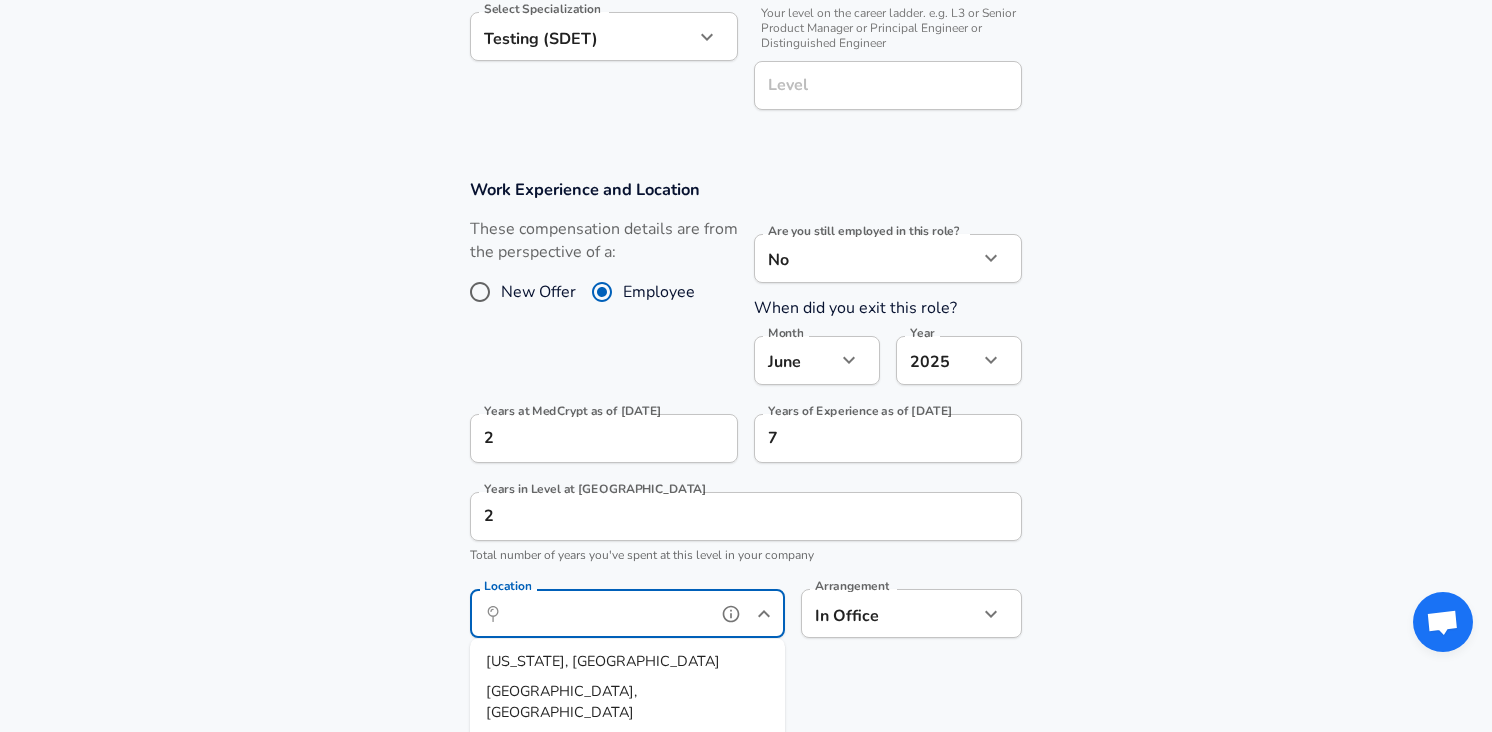 scroll, scrollTop: 0, scrollLeft: 0, axis: both 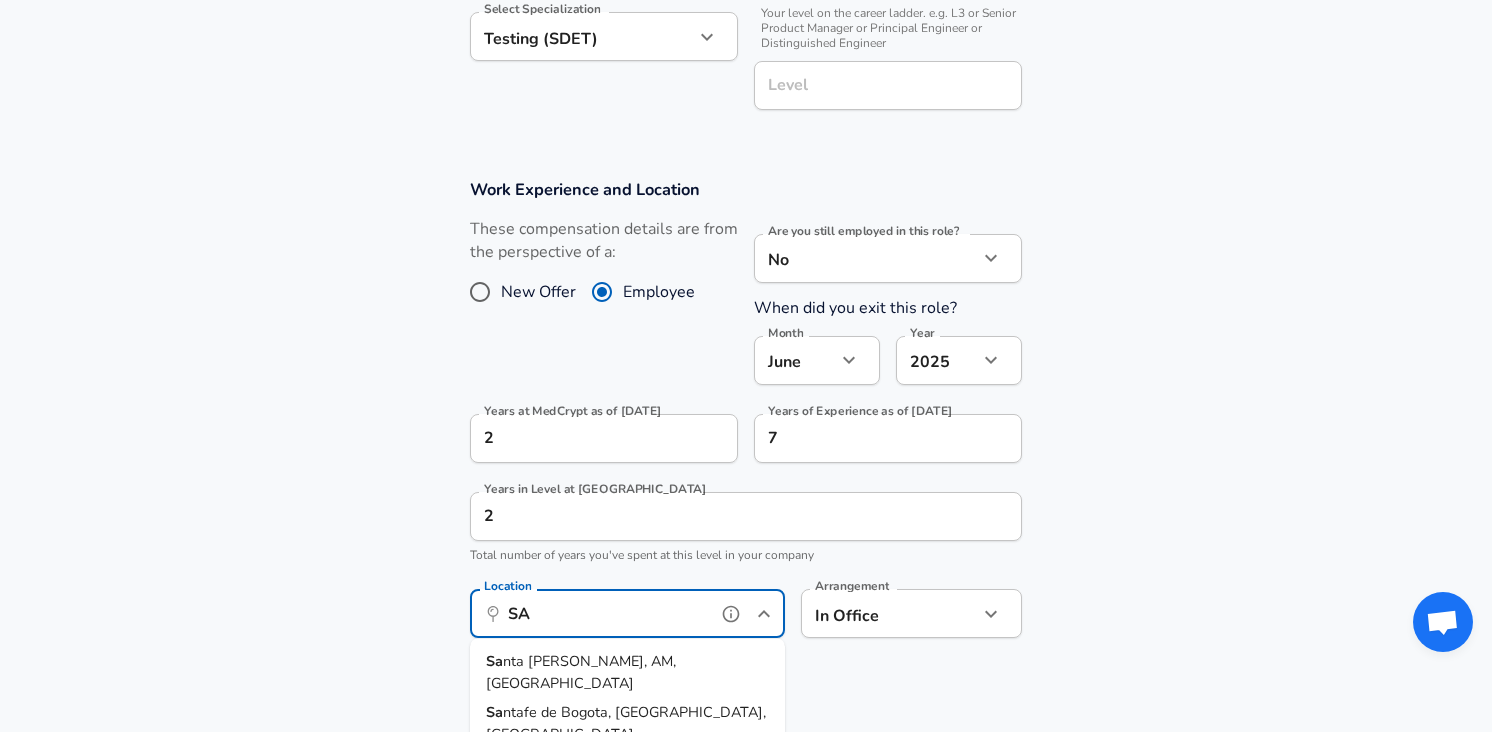 type on "S" 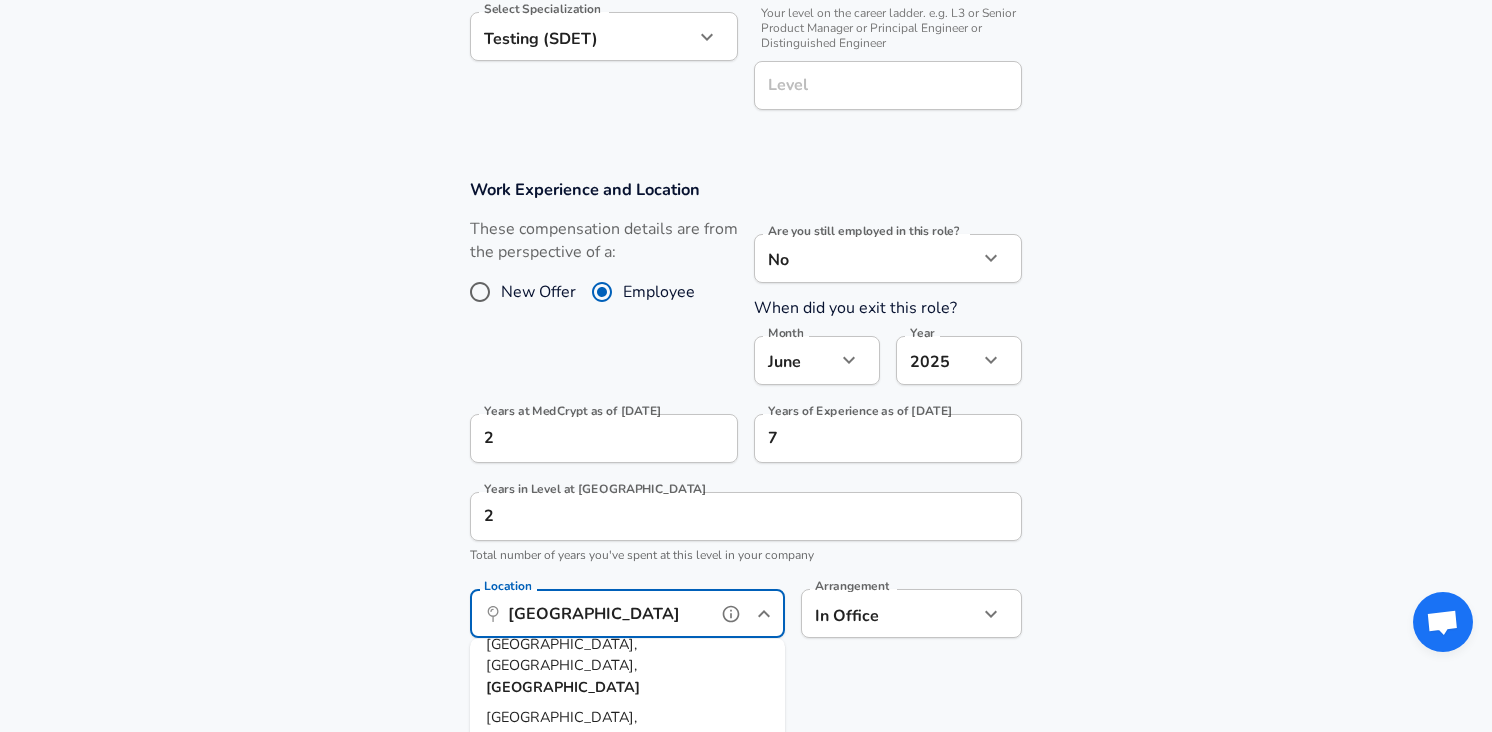 scroll, scrollTop: 92, scrollLeft: 0, axis: vertical 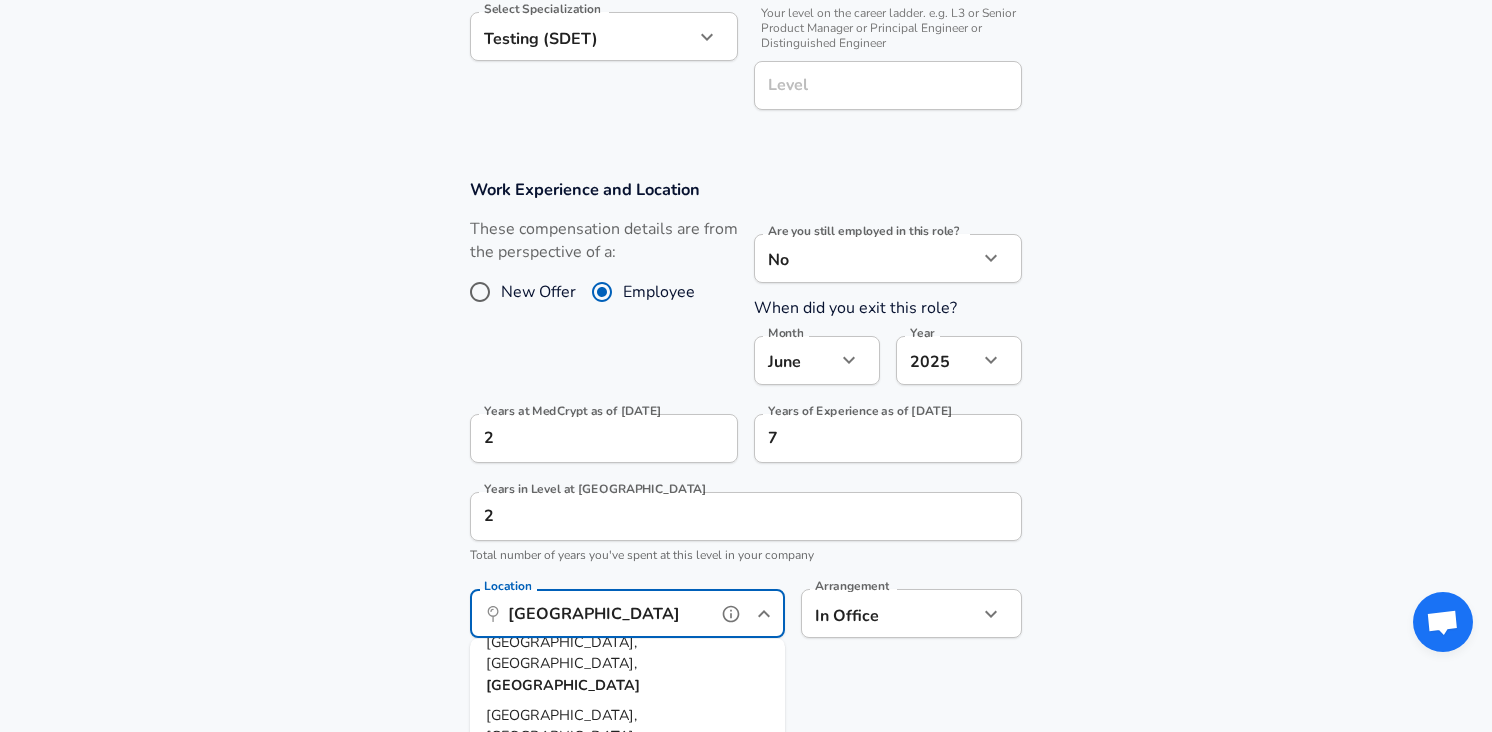 click on "[GEOGRAPHIC_DATA]" at bounding box center [563, 976] 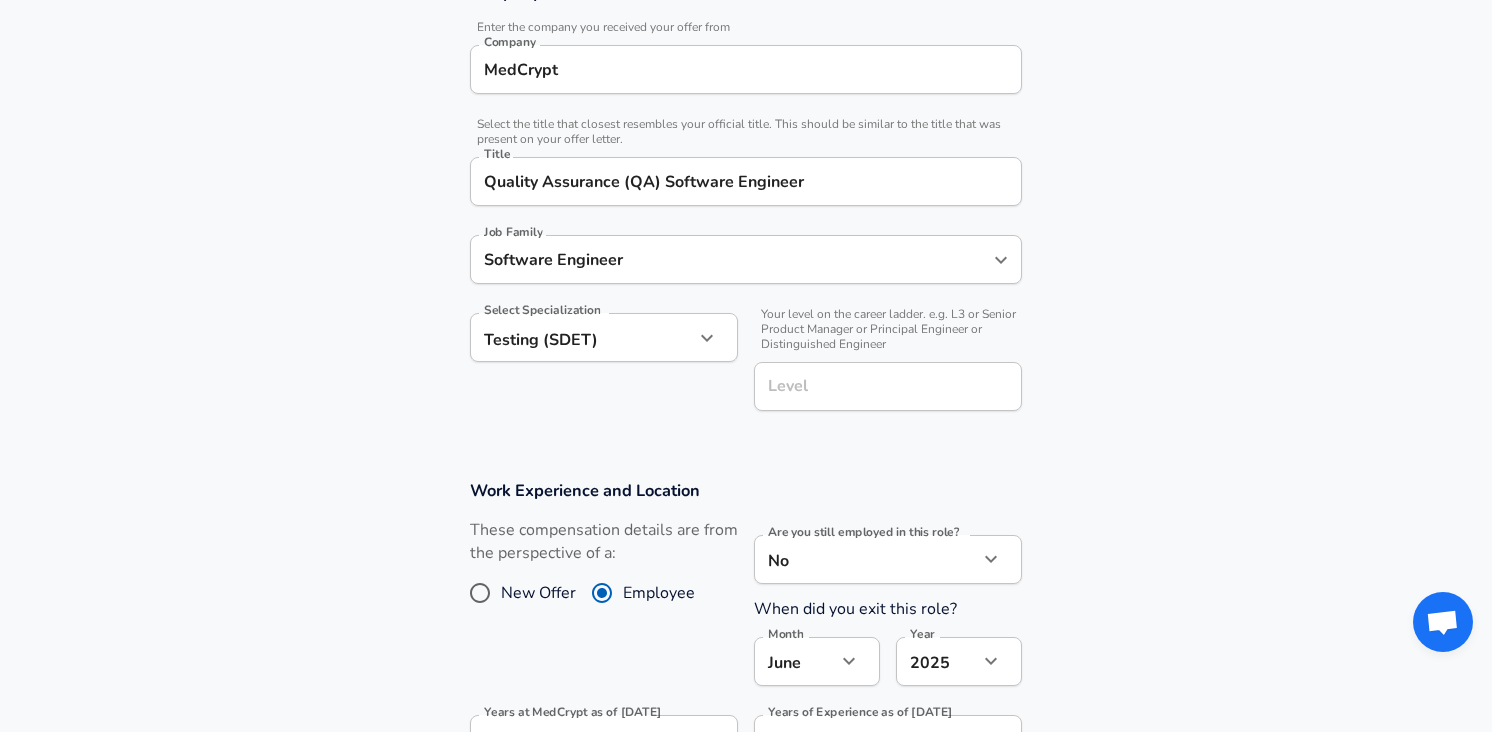 scroll, scrollTop: 383, scrollLeft: 0, axis: vertical 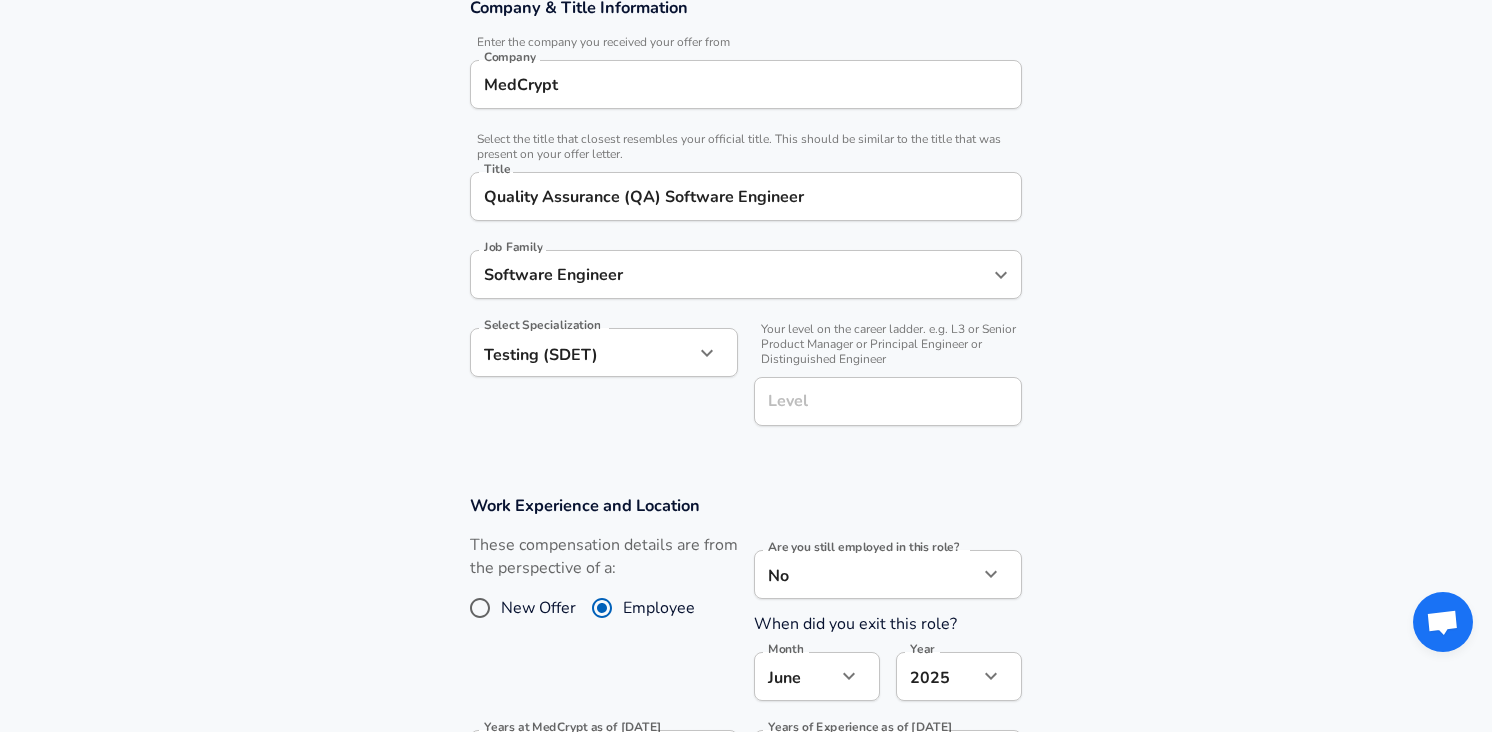 type on "[GEOGRAPHIC_DATA], [GEOGRAPHIC_DATA], [GEOGRAPHIC_DATA]" 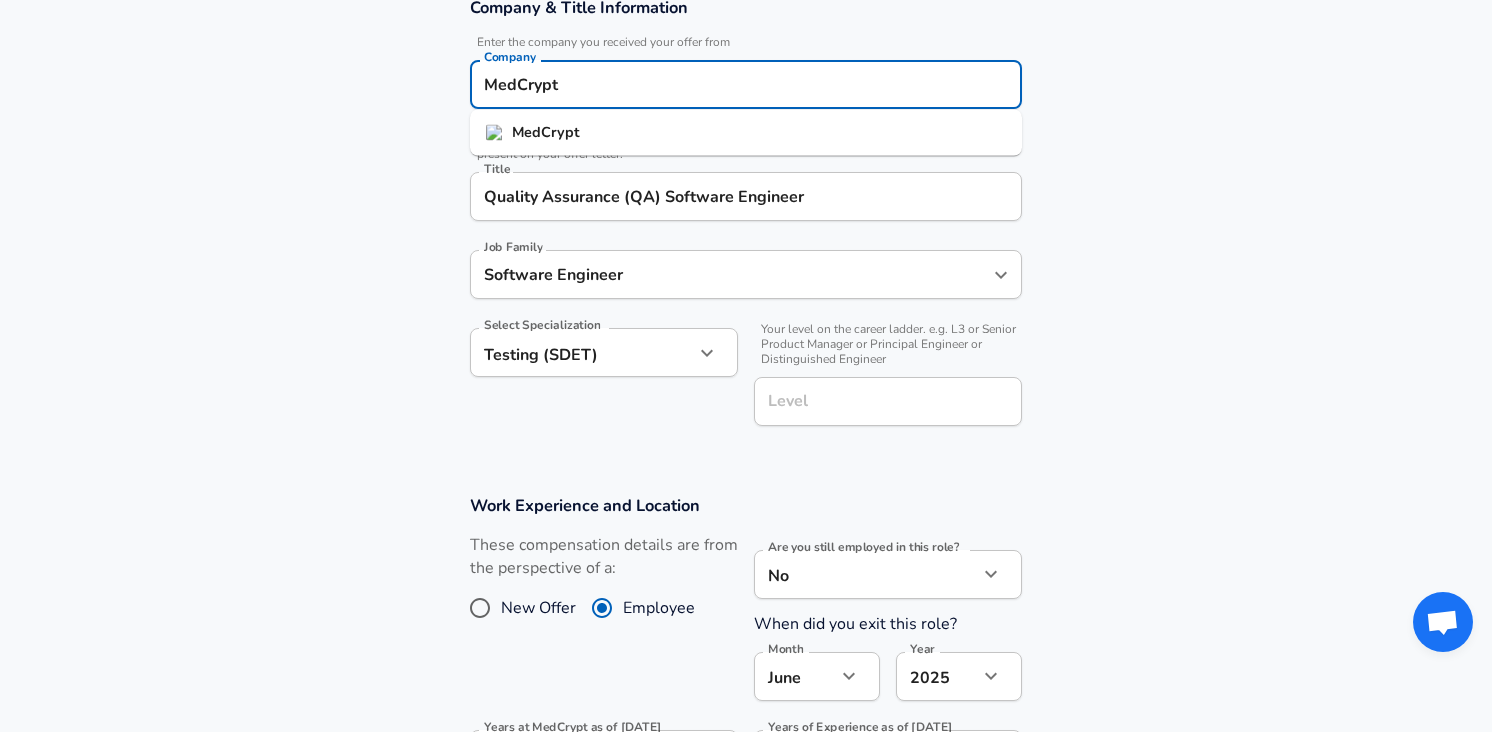scroll, scrollTop: 0, scrollLeft: 0, axis: both 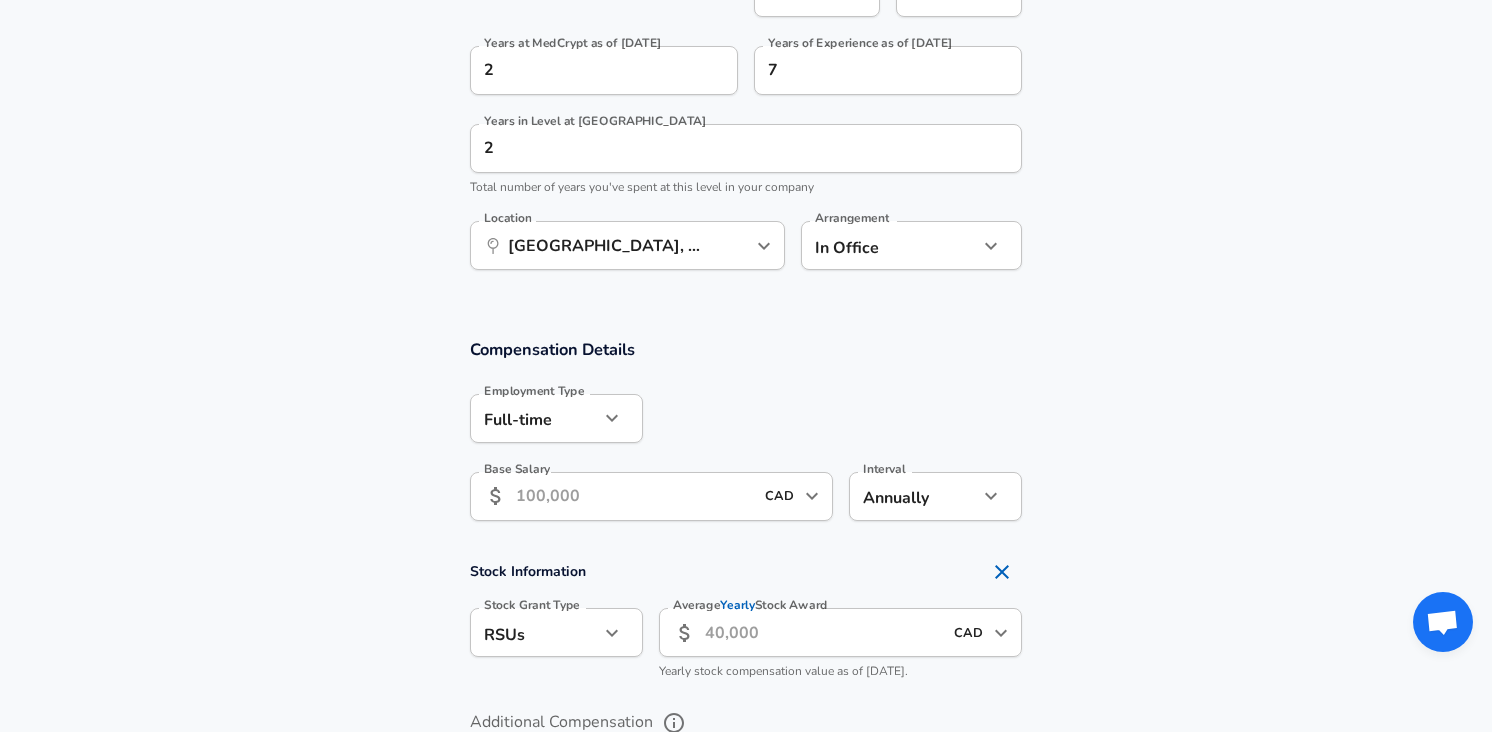click on "Base Salary" at bounding box center (634, 496) 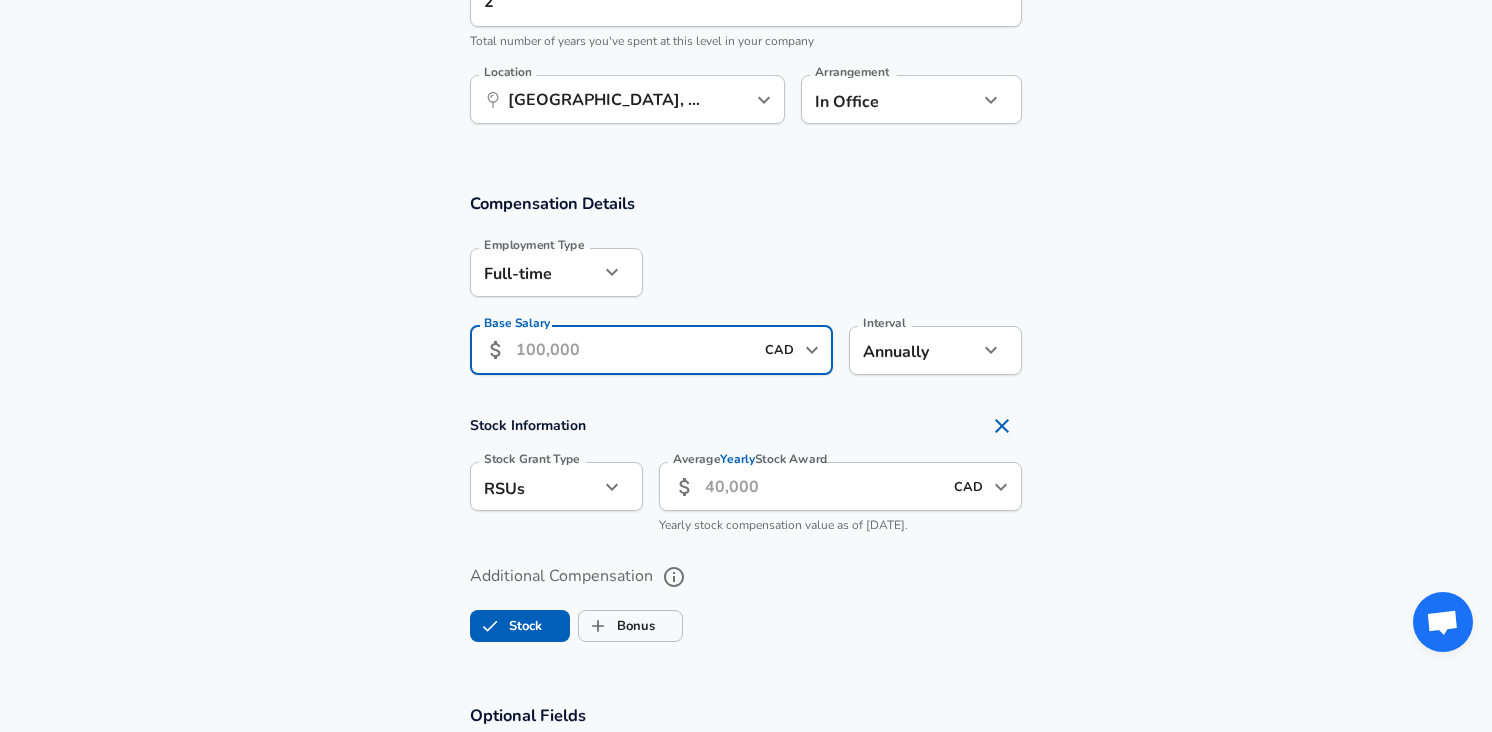 scroll, scrollTop: 1219, scrollLeft: 0, axis: vertical 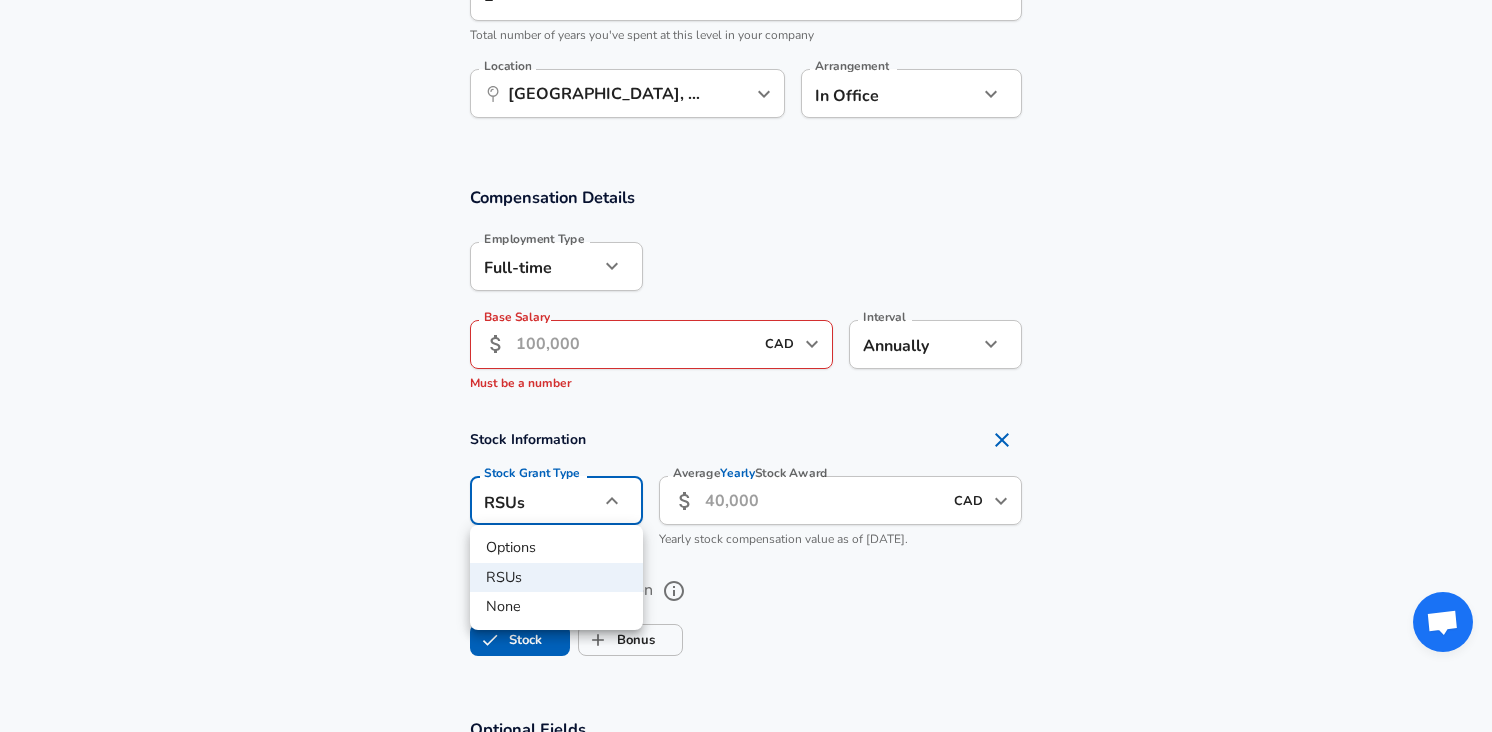 click on "Restart Add Your Salary Upload your offer letter   to verify your submission Enhance Privacy and Anonymity No Automatically hides specific fields until there are enough submissions to safely display the full details.   More Details Based on your submission and the data points that we have already collected, we will automatically hide and anonymize specific fields if there aren't enough data points to remain sufficiently anonymous. Company & Title Information   Enter the company you received your offer from Company MedCrypt Company   Select the title that closest resembles your official title. This should be similar to the title that was present on your offer letter. Title Quality Assurance (QA) Software Engineer Title Job Family Software Engineer Job Family Select Specialization Testing (SDET) Testing (SDET) Select Specialization   Your level on the career ladder. e.g. L3 or Senior Product Manager or Principal Engineer or Distinguished Engineer Level Level Work Experience and Location New Offer Employee No no" at bounding box center [746, -853] 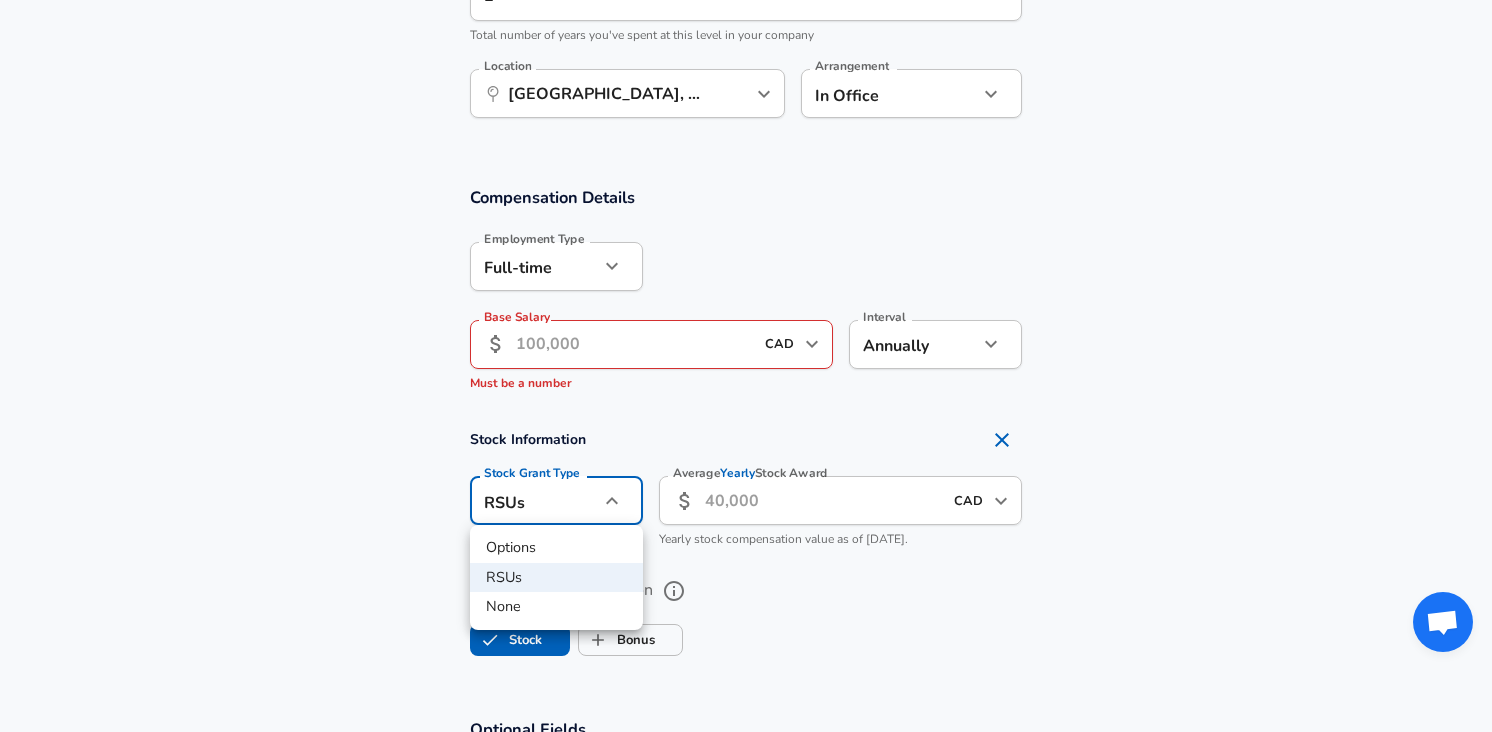 click on "None" at bounding box center [556, 607] 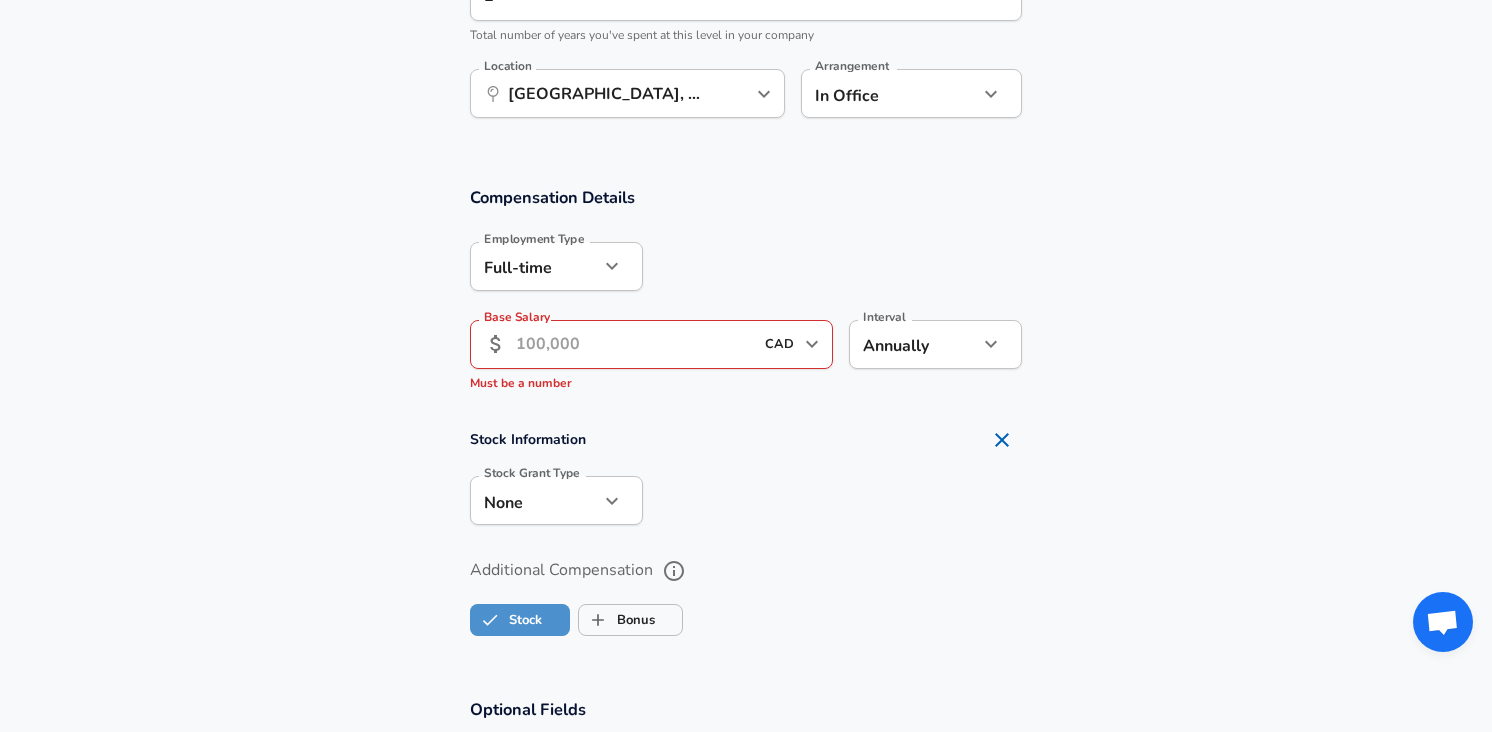 click on "Stock" at bounding box center [506, 620] 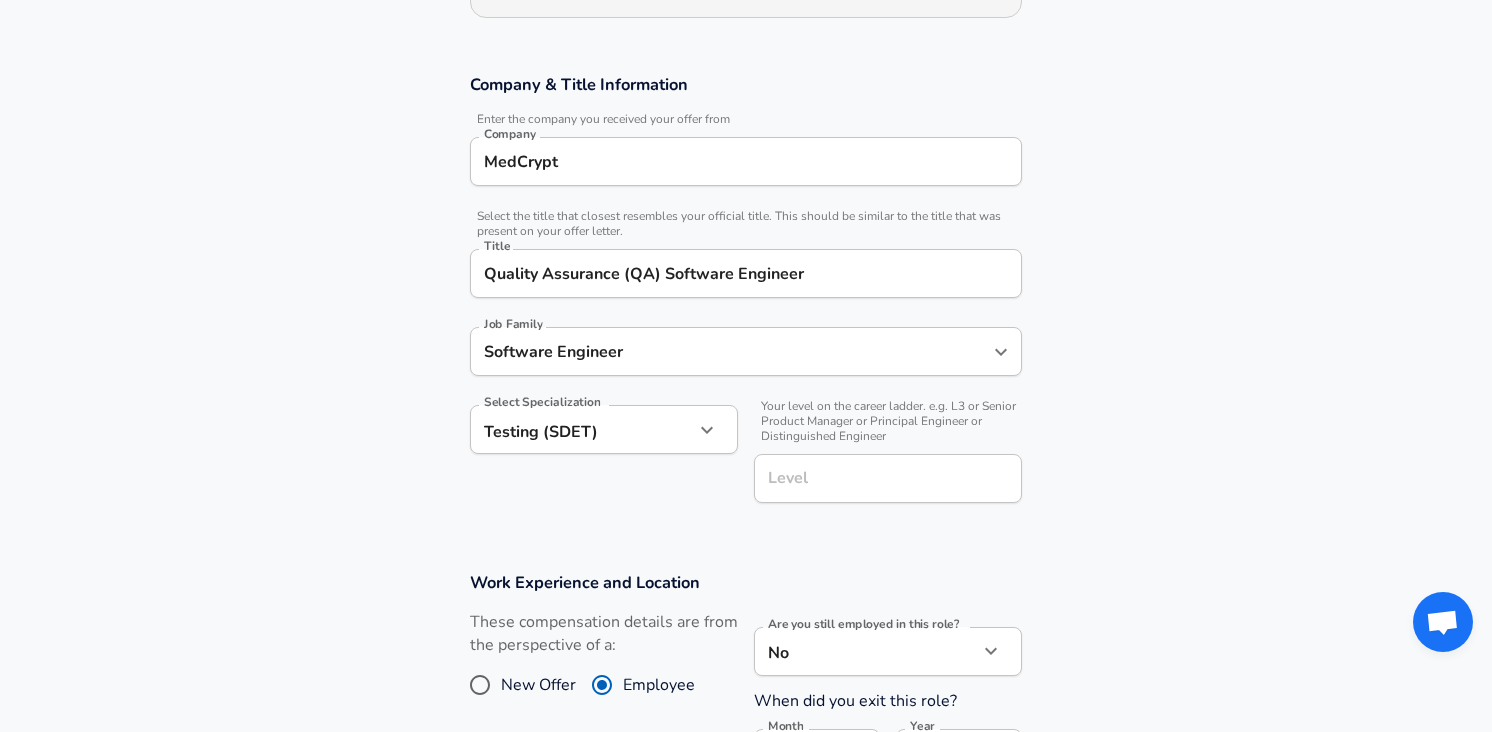 scroll, scrollTop: 0, scrollLeft: 0, axis: both 